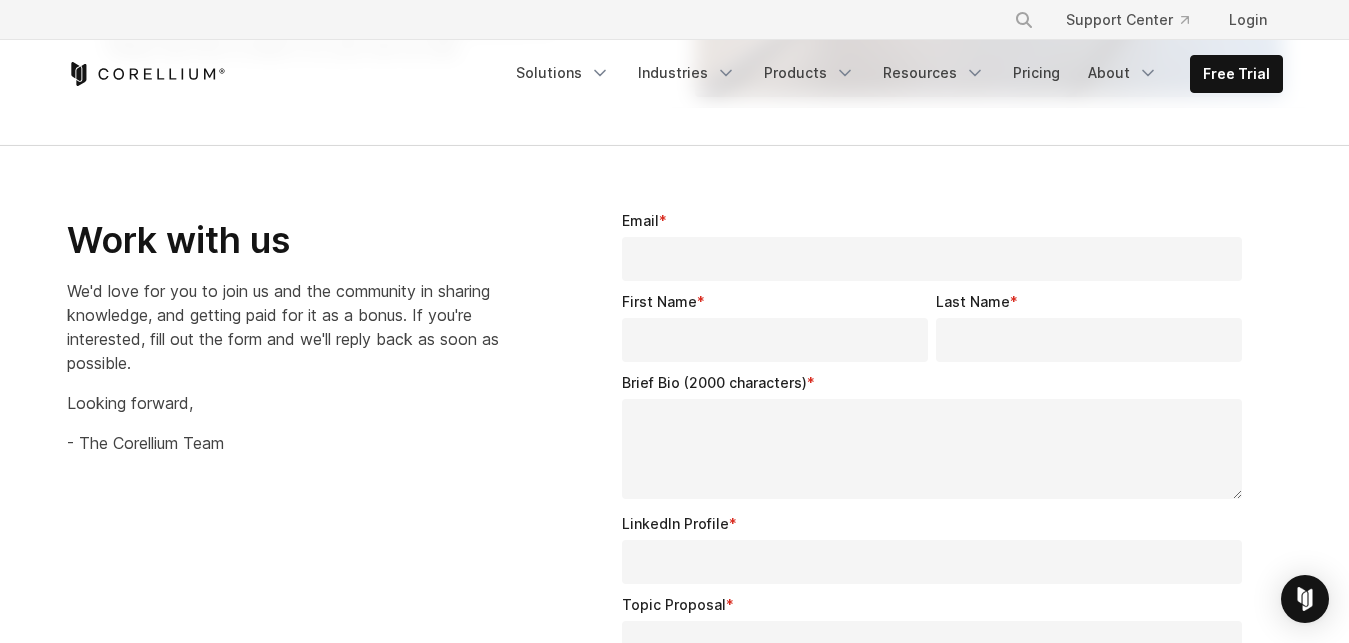 scroll, scrollTop: 2713, scrollLeft: 0, axis: vertical 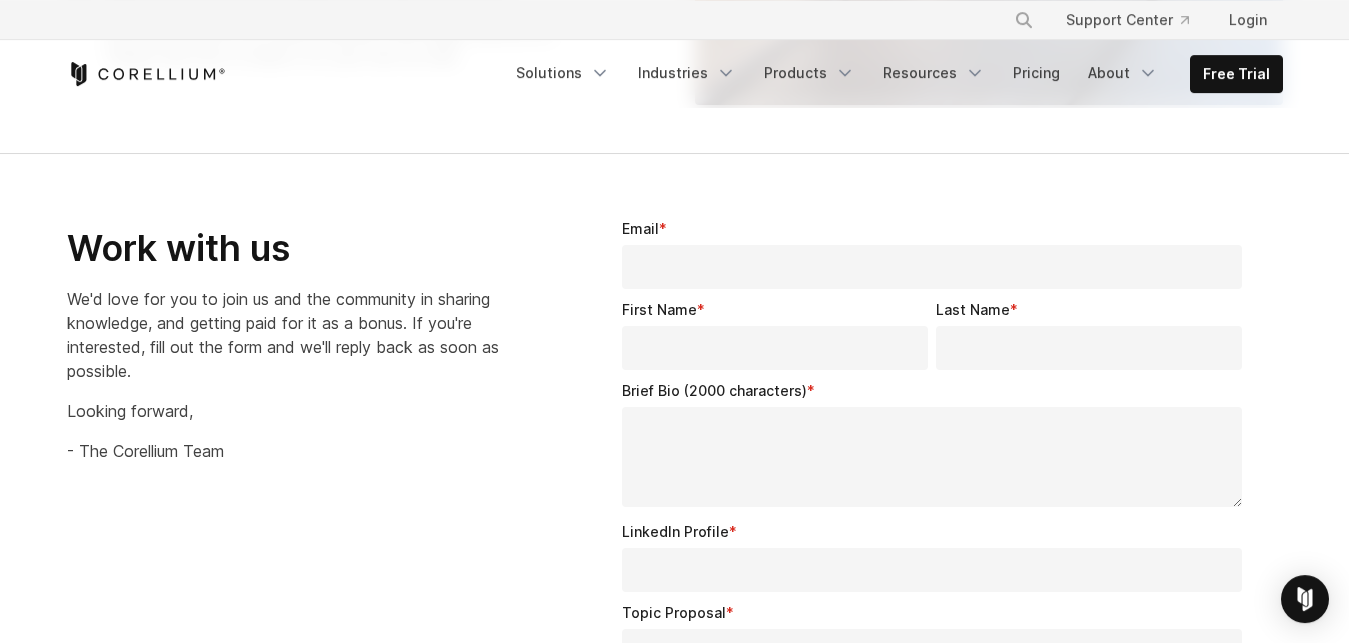 click on "Email *" at bounding box center [932, 267] 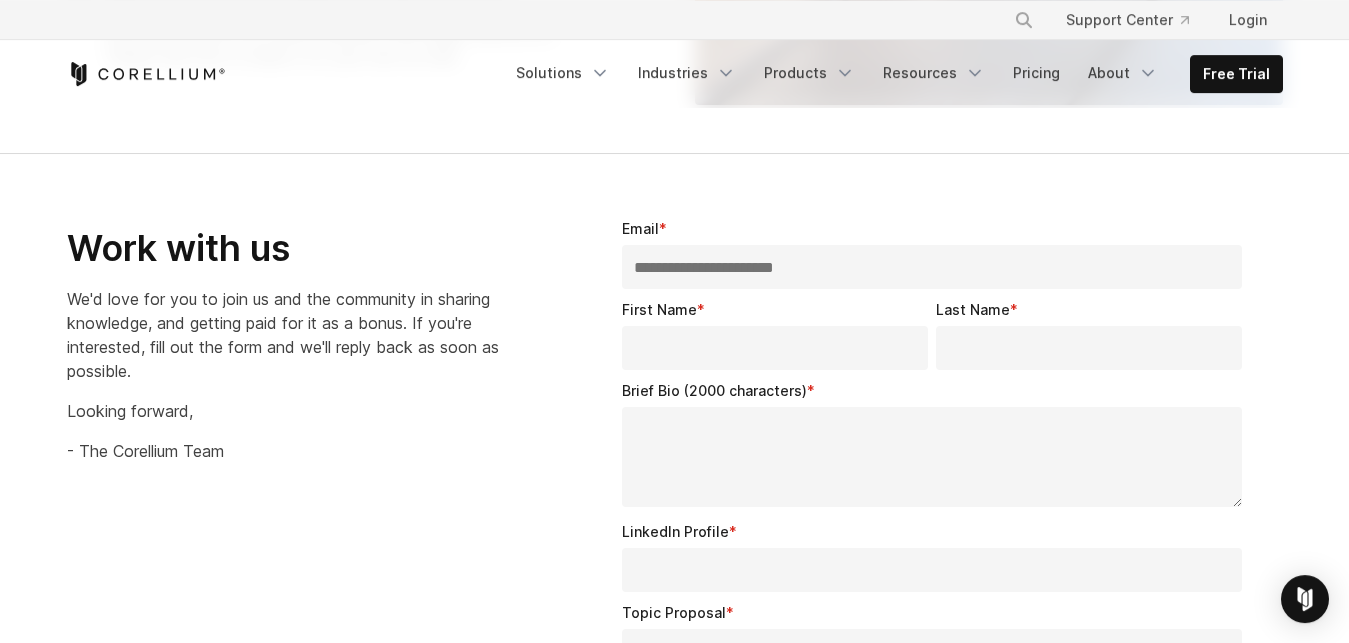 type on "**********" 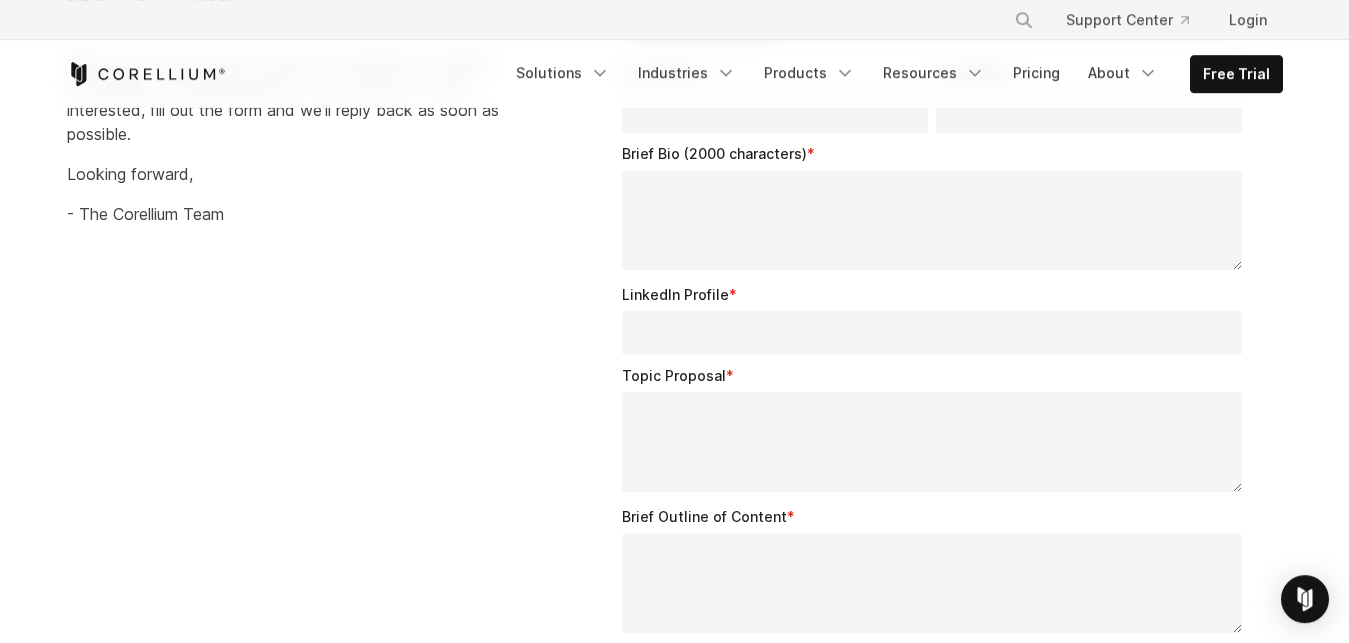 scroll, scrollTop: 2958, scrollLeft: 0, axis: vertical 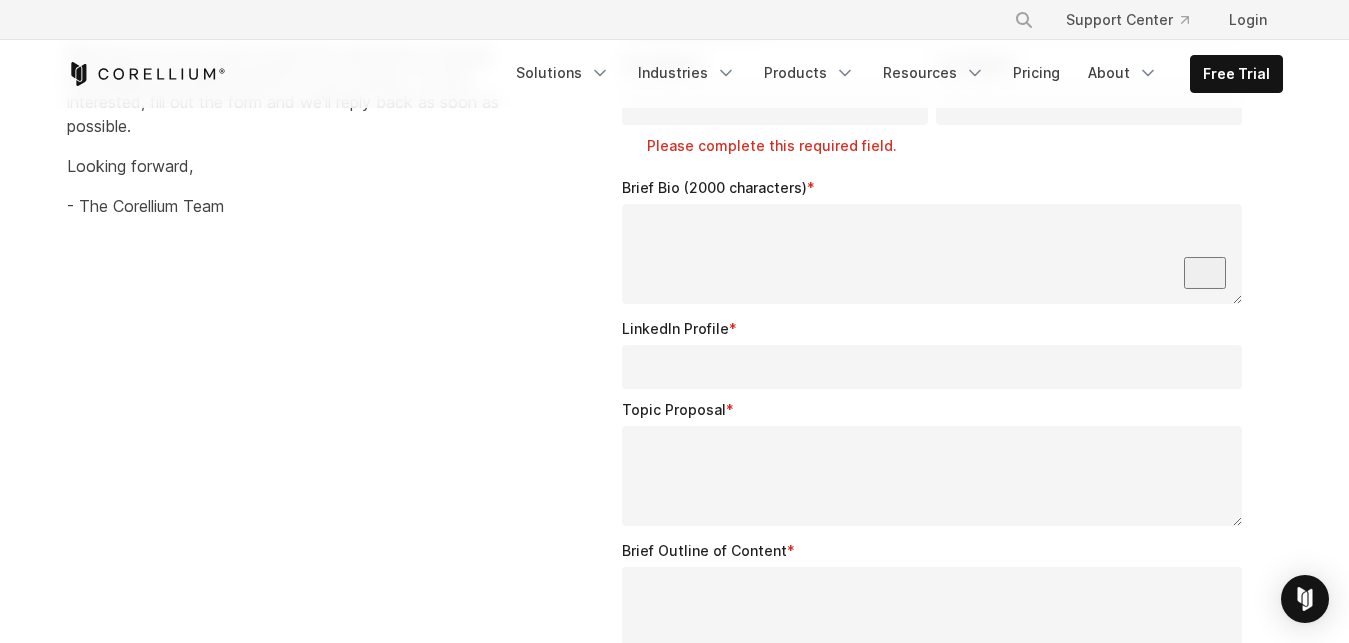 click on "Brief Bio (2000 characters) *" at bounding box center (932, 254) 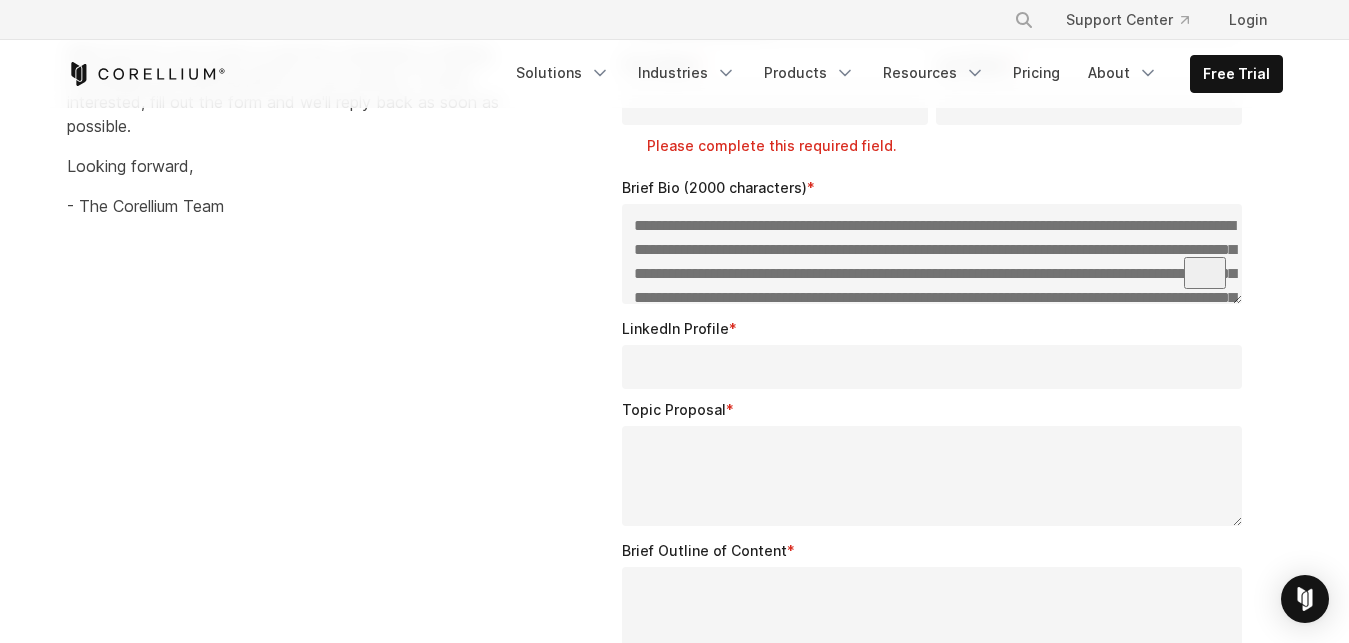 scroll, scrollTop: 76, scrollLeft: 0, axis: vertical 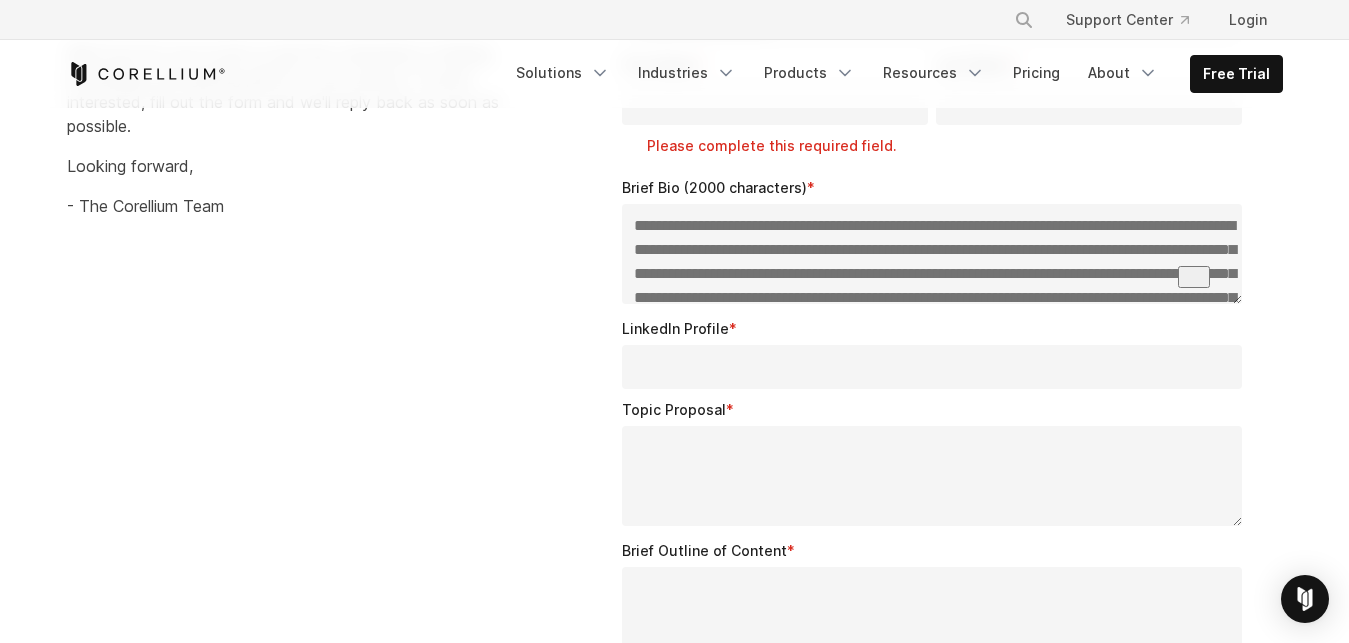 type on "**********" 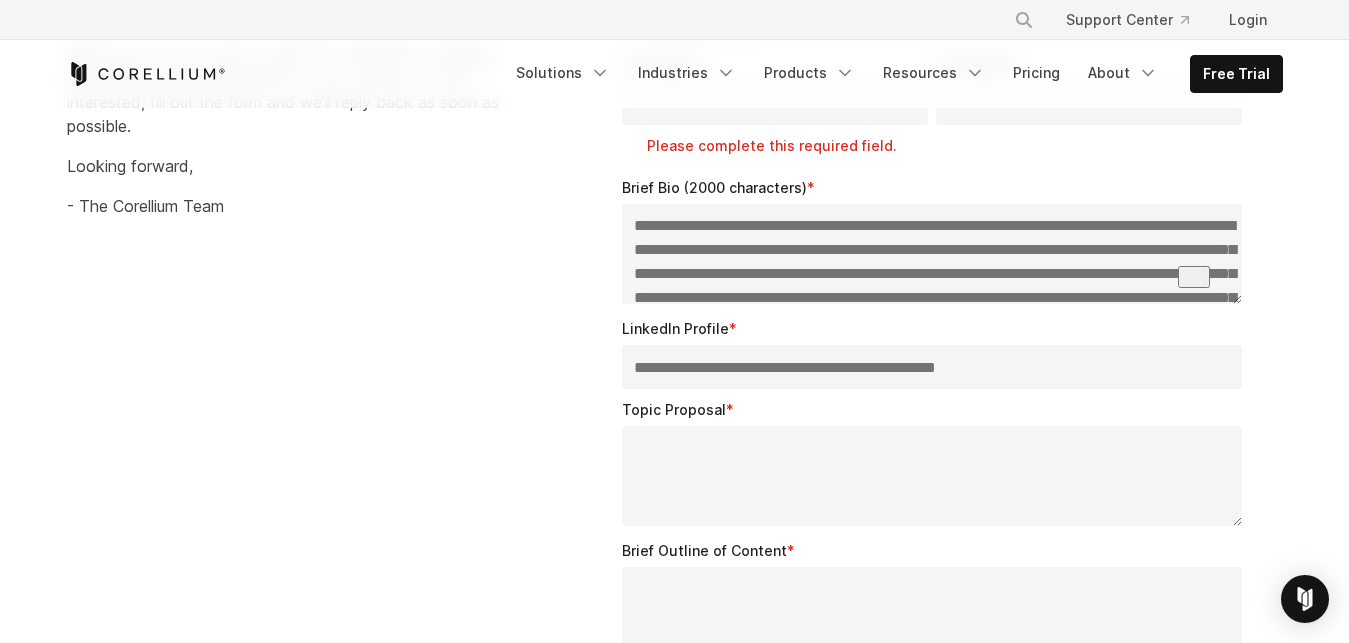 scroll, scrollTop: 3206, scrollLeft: 0, axis: vertical 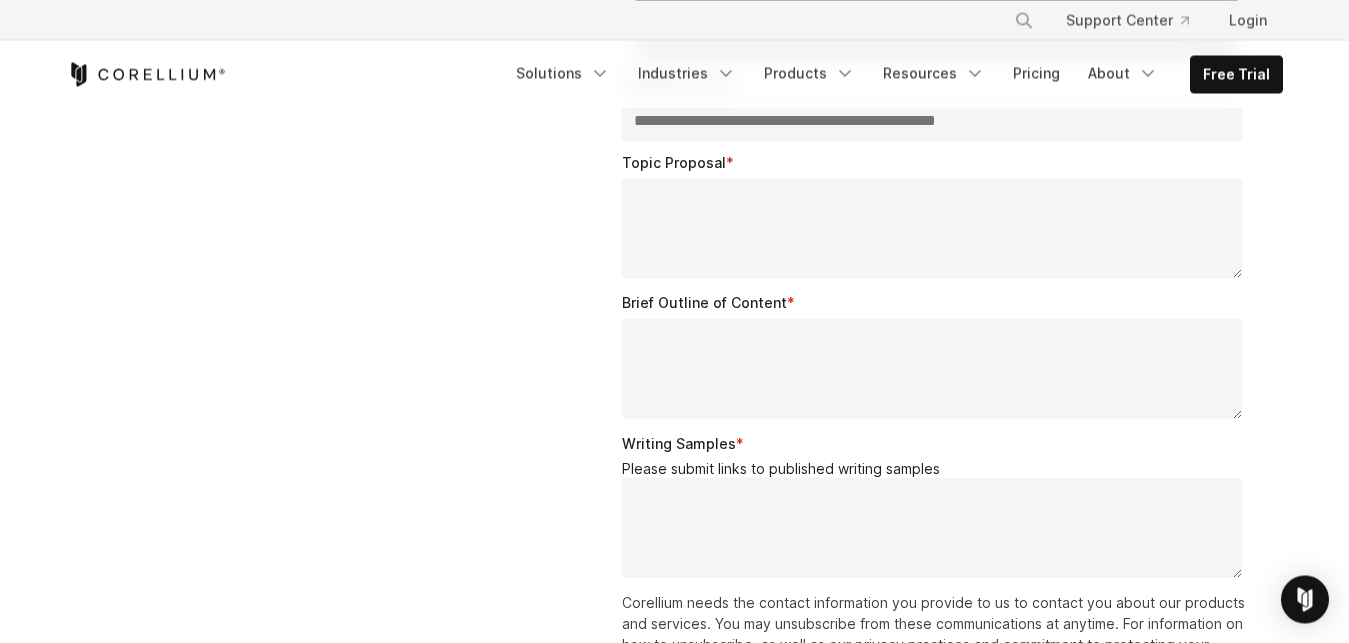 type on "**********" 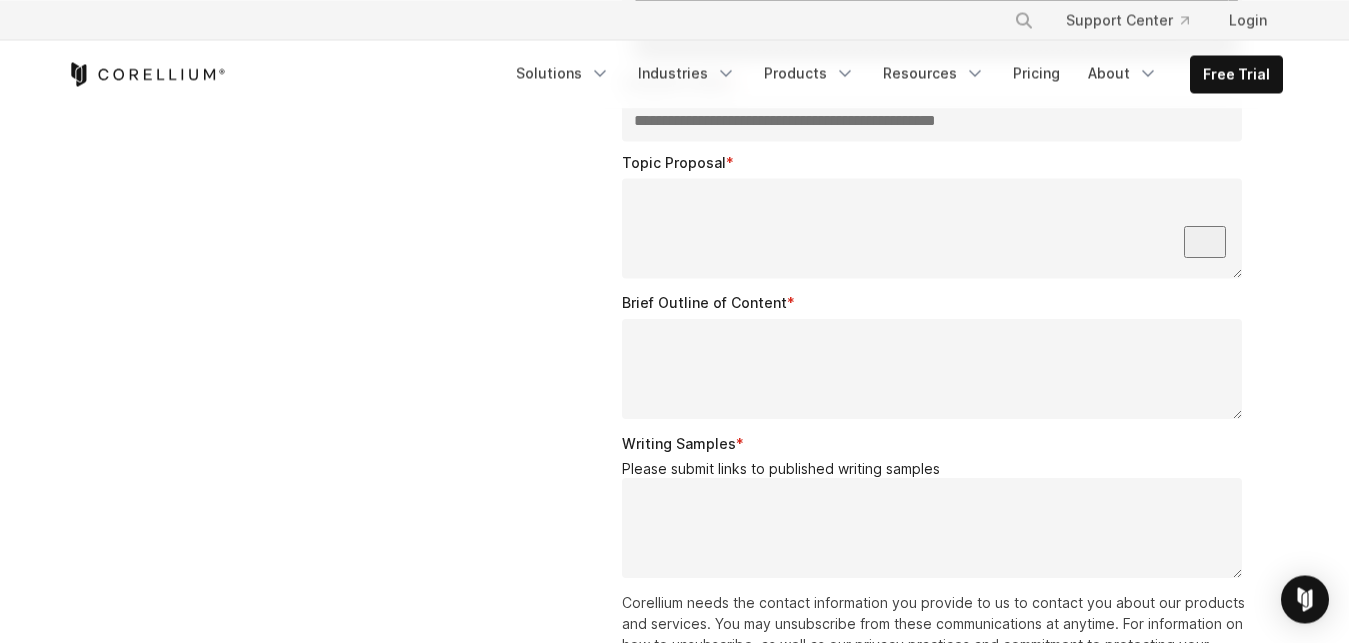 click on "Topic Proposal *" at bounding box center (932, 228) 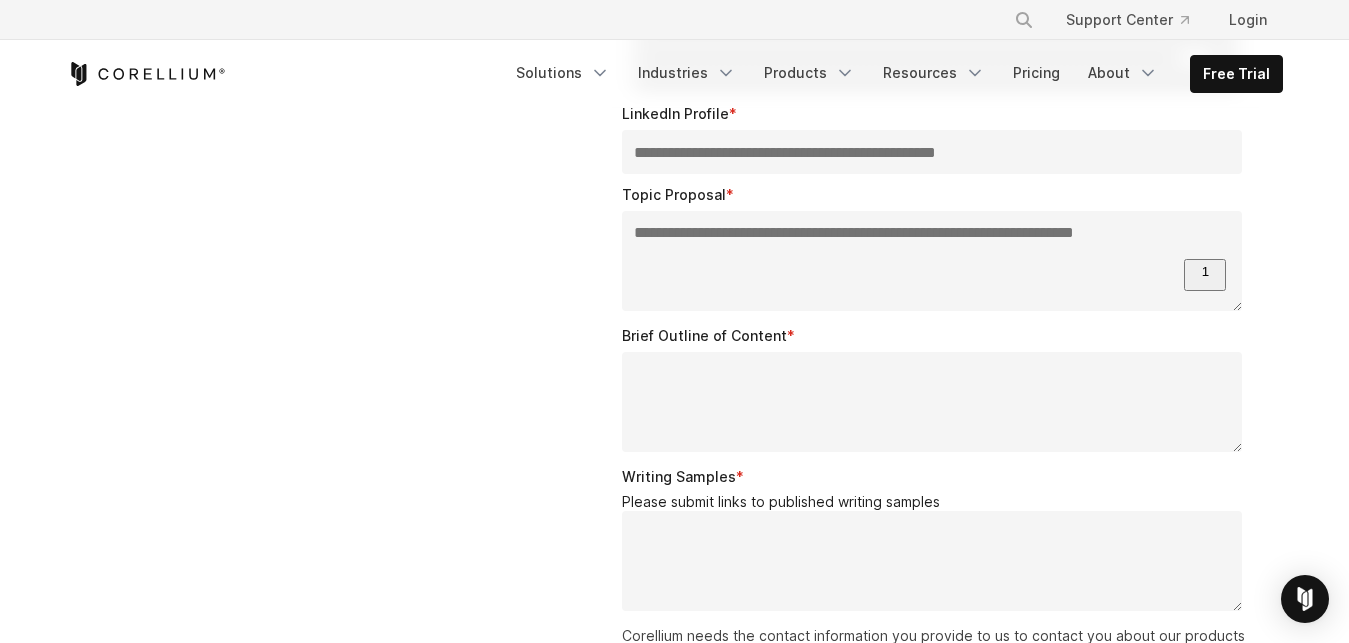 scroll, scrollTop: 3157, scrollLeft: 0, axis: vertical 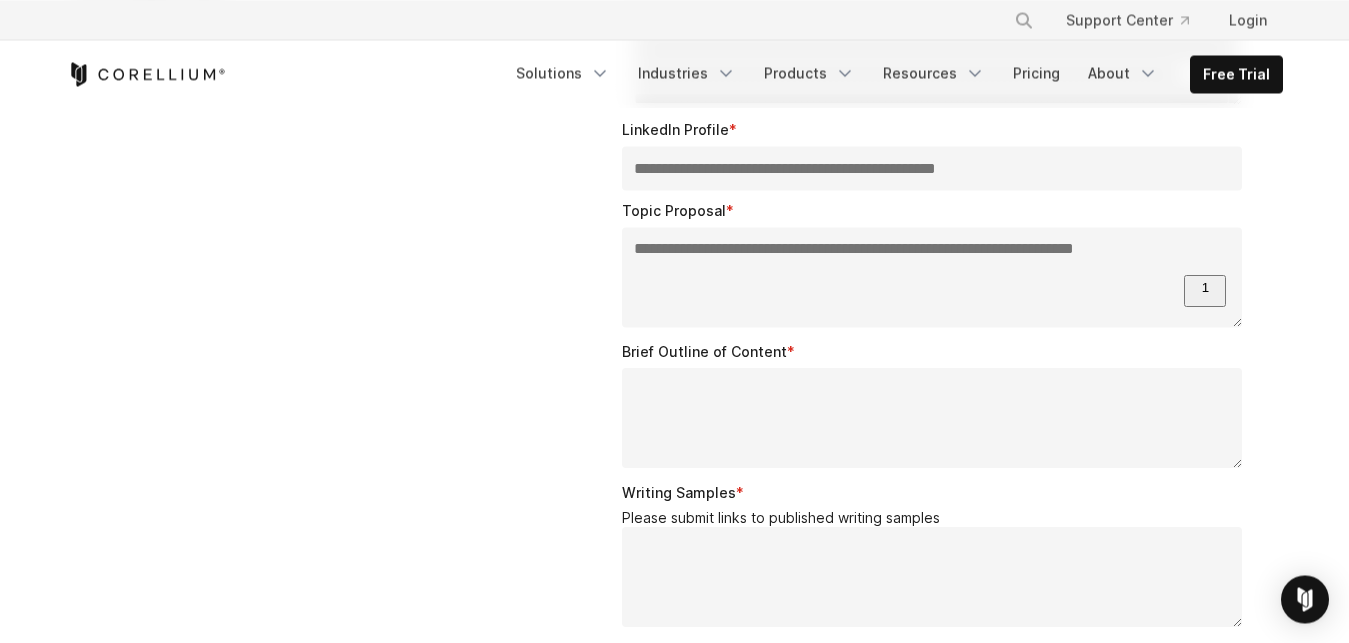 type on "**********" 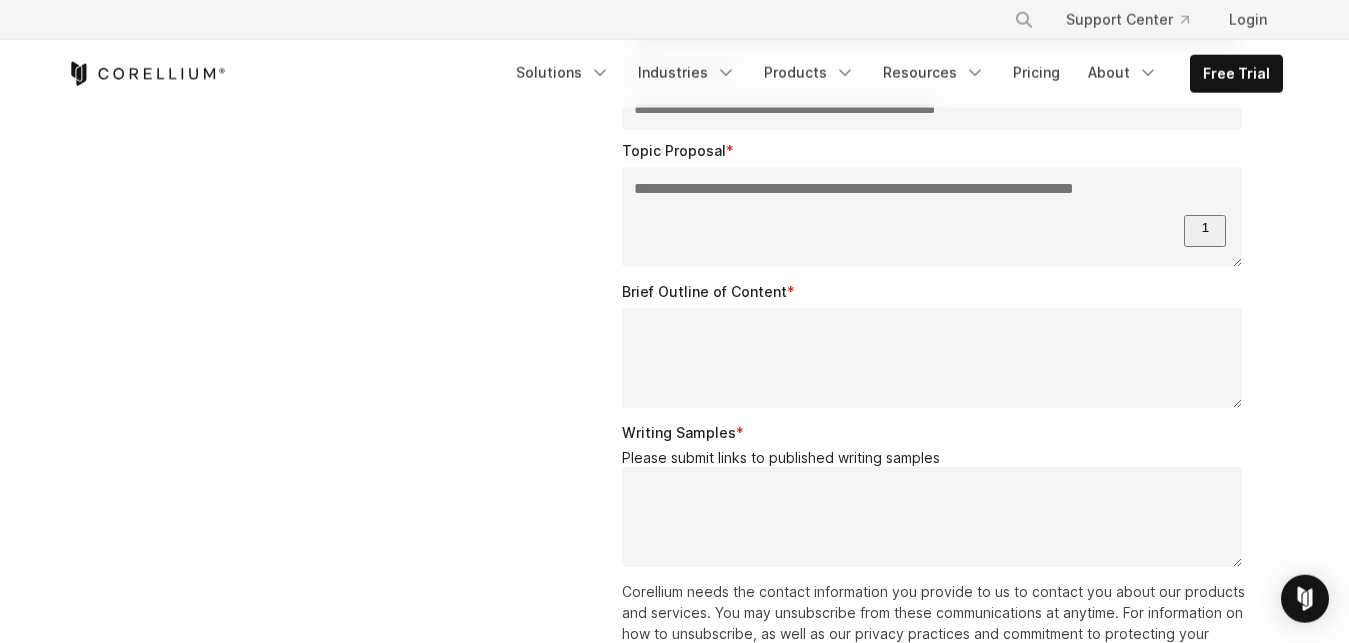click on "Brief Outline of Content *" at bounding box center (932, 358) 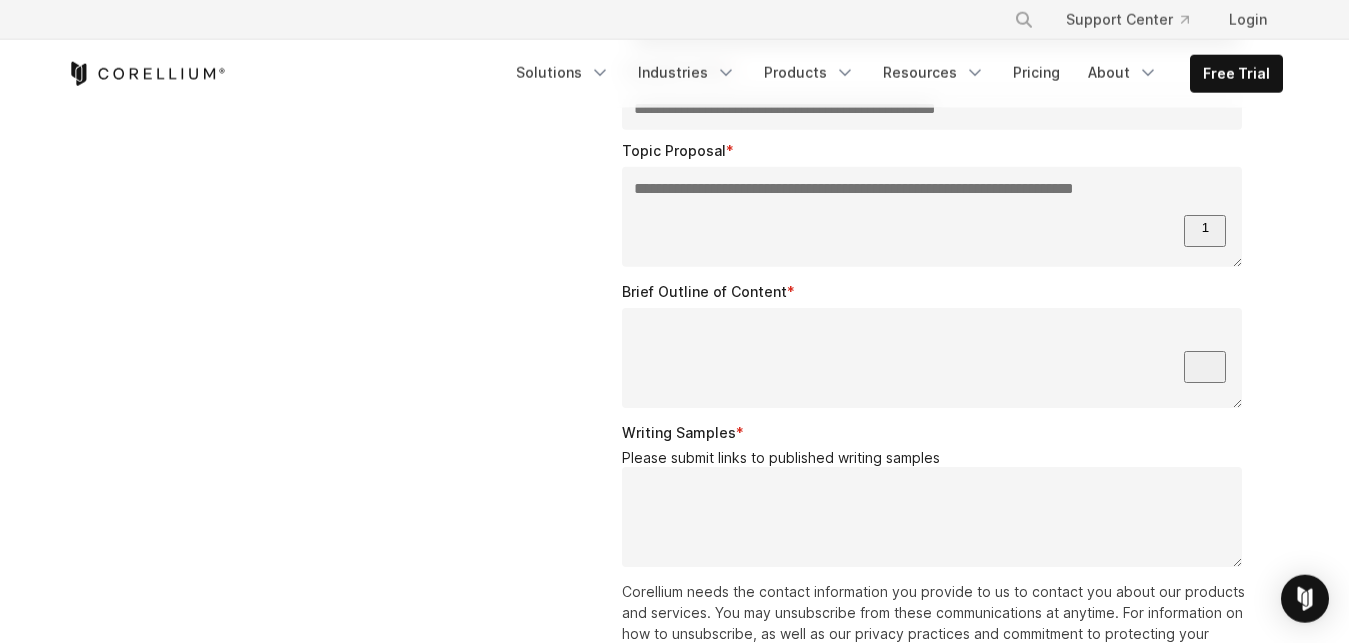 paste on "**********" 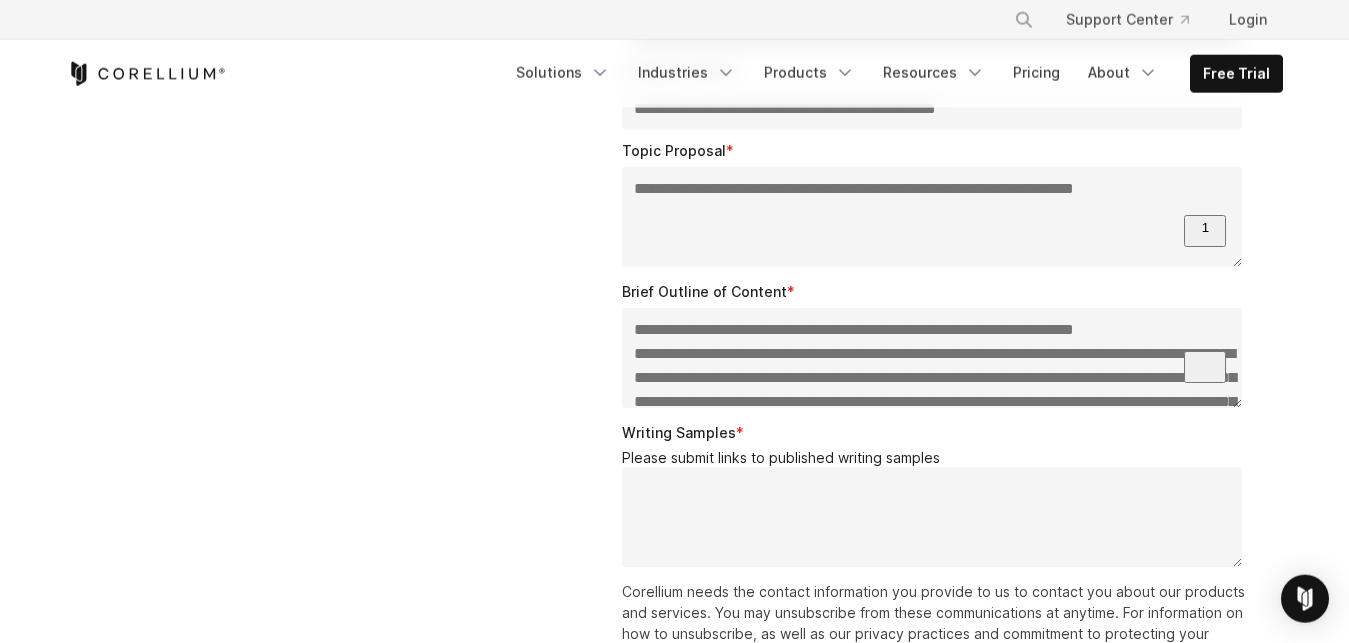 scroll, scrollTop: 102, scrollLeft: 0, axis: vertical 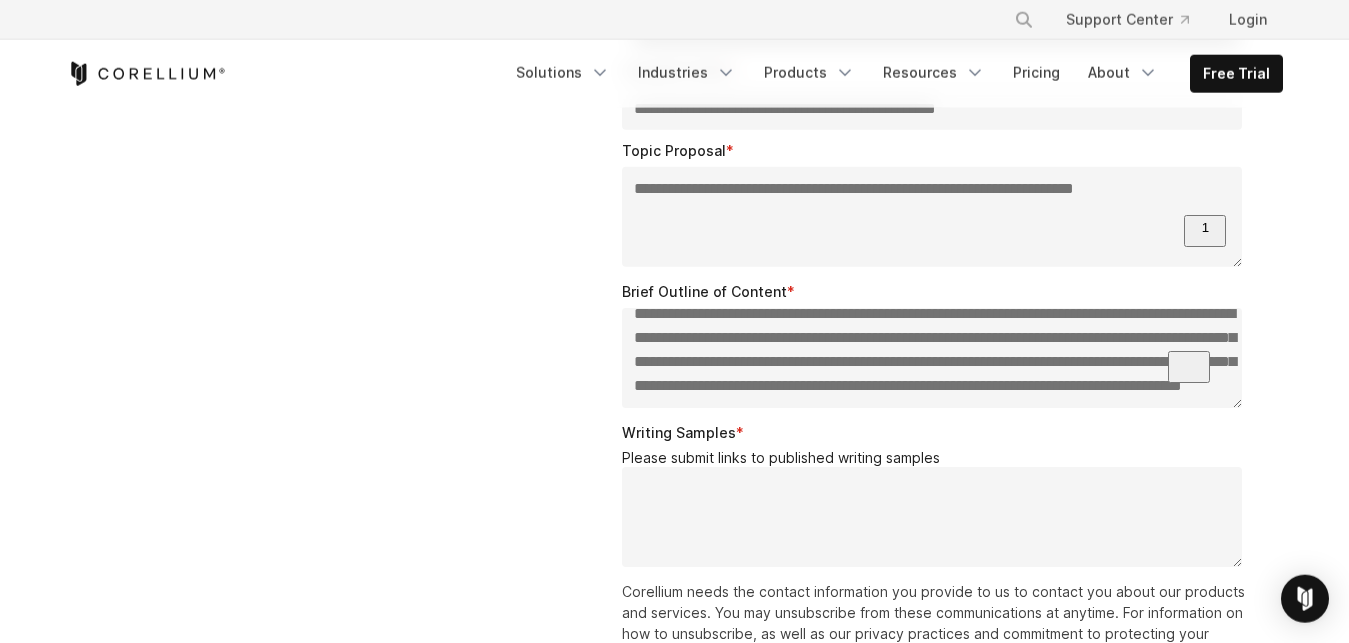 click on "**********" at bounding box center (932, 358) 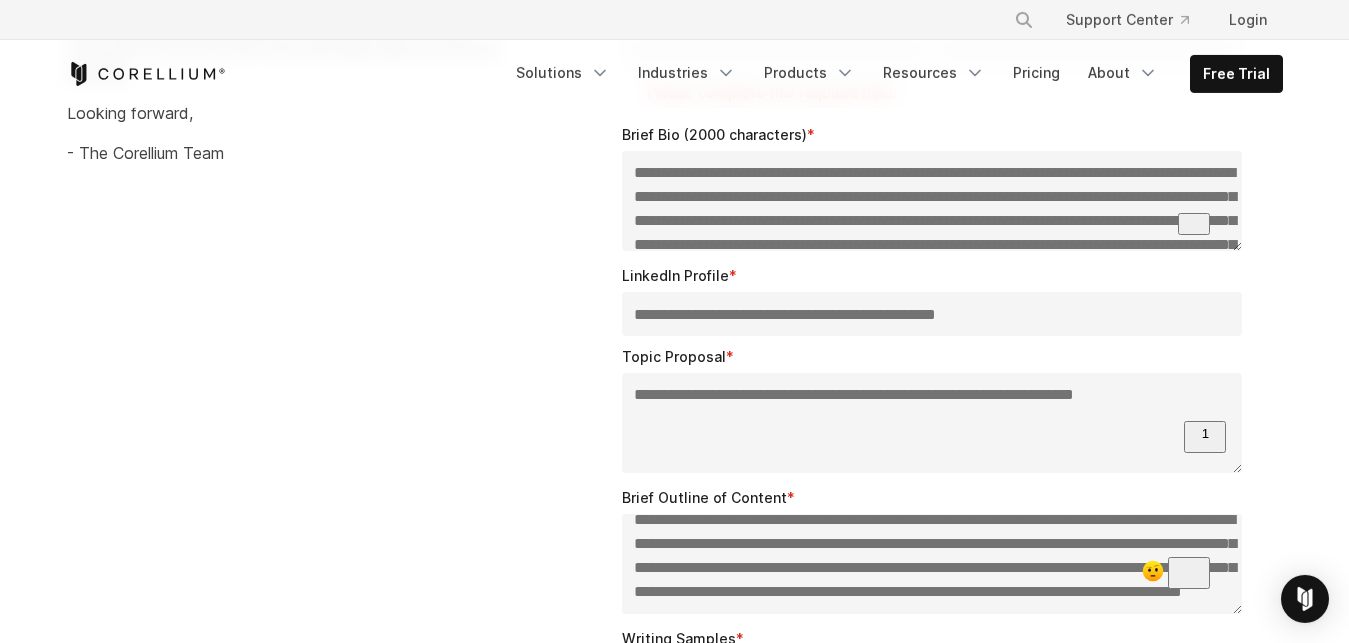 scroll, scrollTop: 3003, scrollLeft: 0, axis: vertical 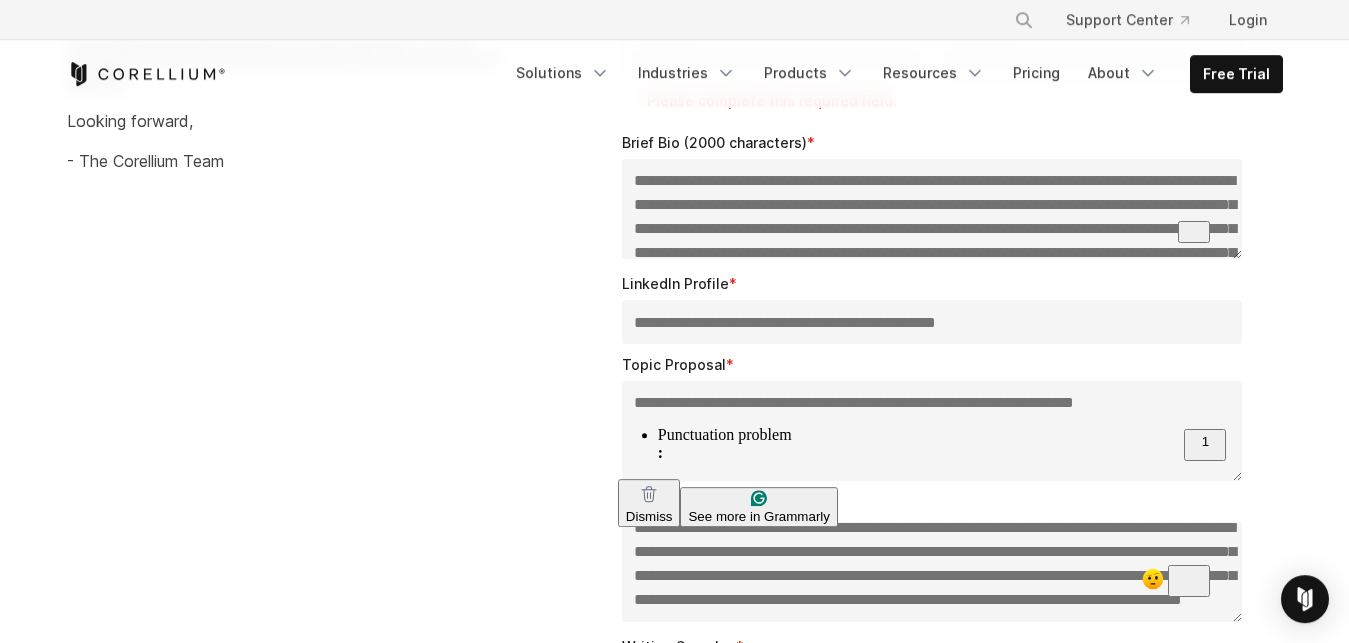 type on "**********" 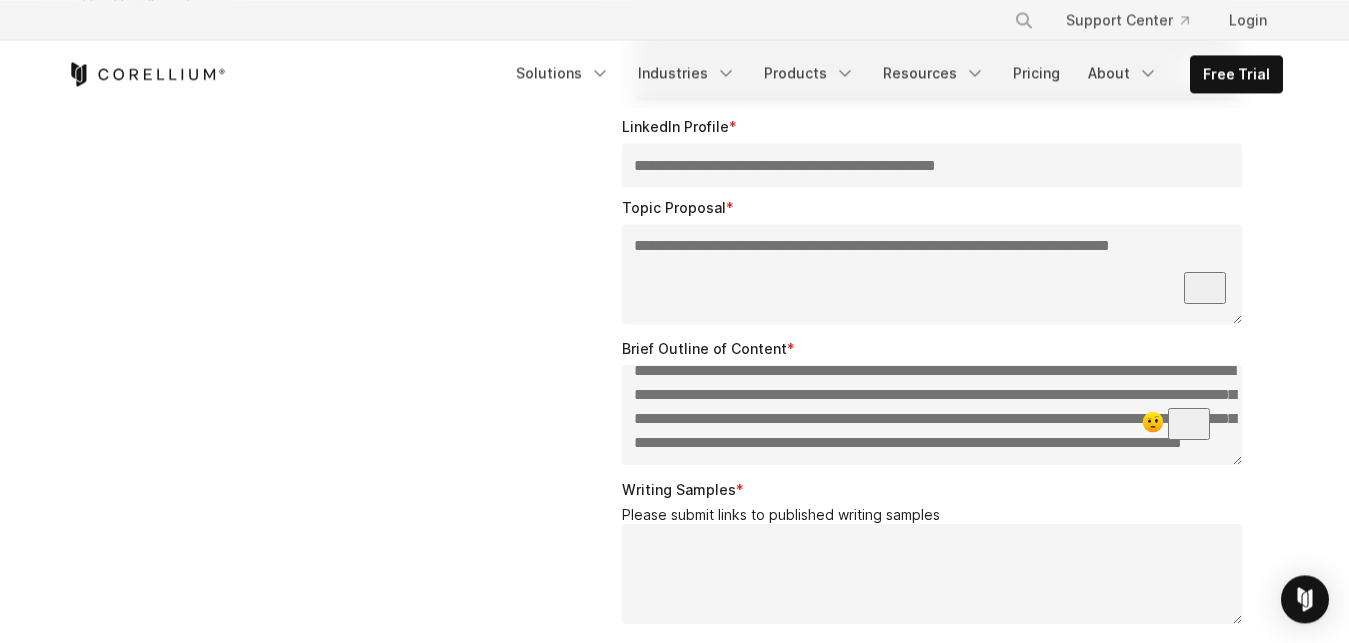 scroll, scrollTop: 3176, scrollLeft: 0, axis: vertical 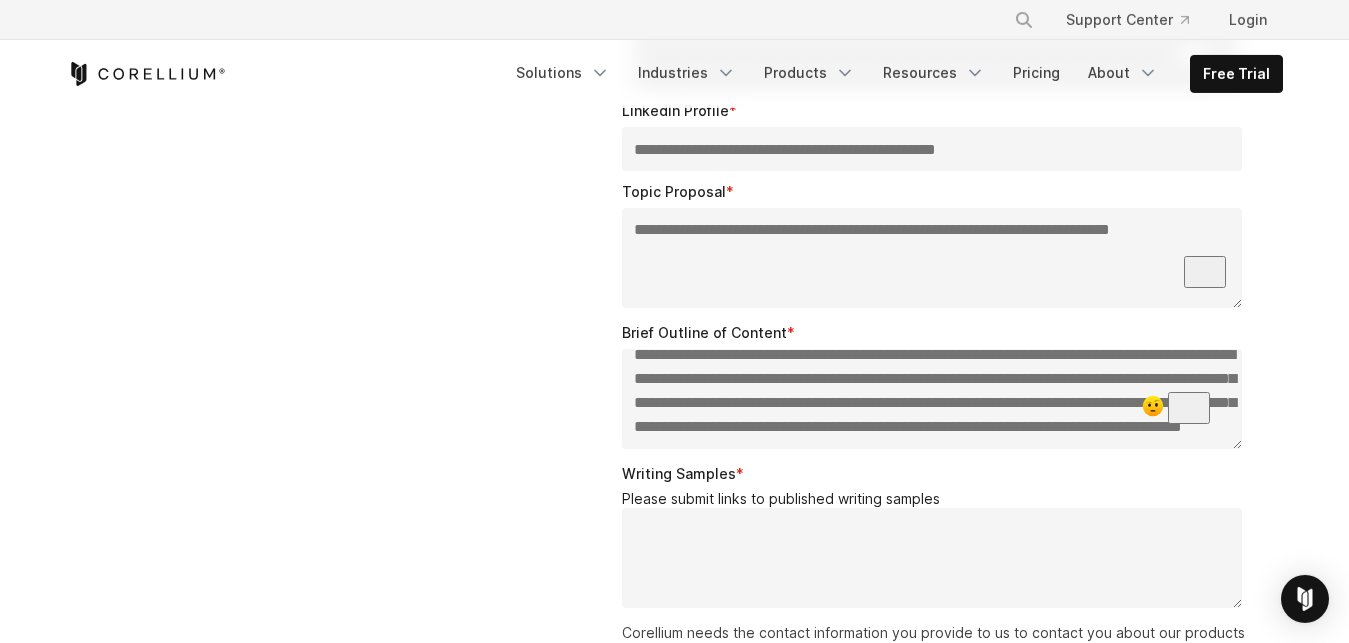 click on "**********" at bounding box center (932, 258) 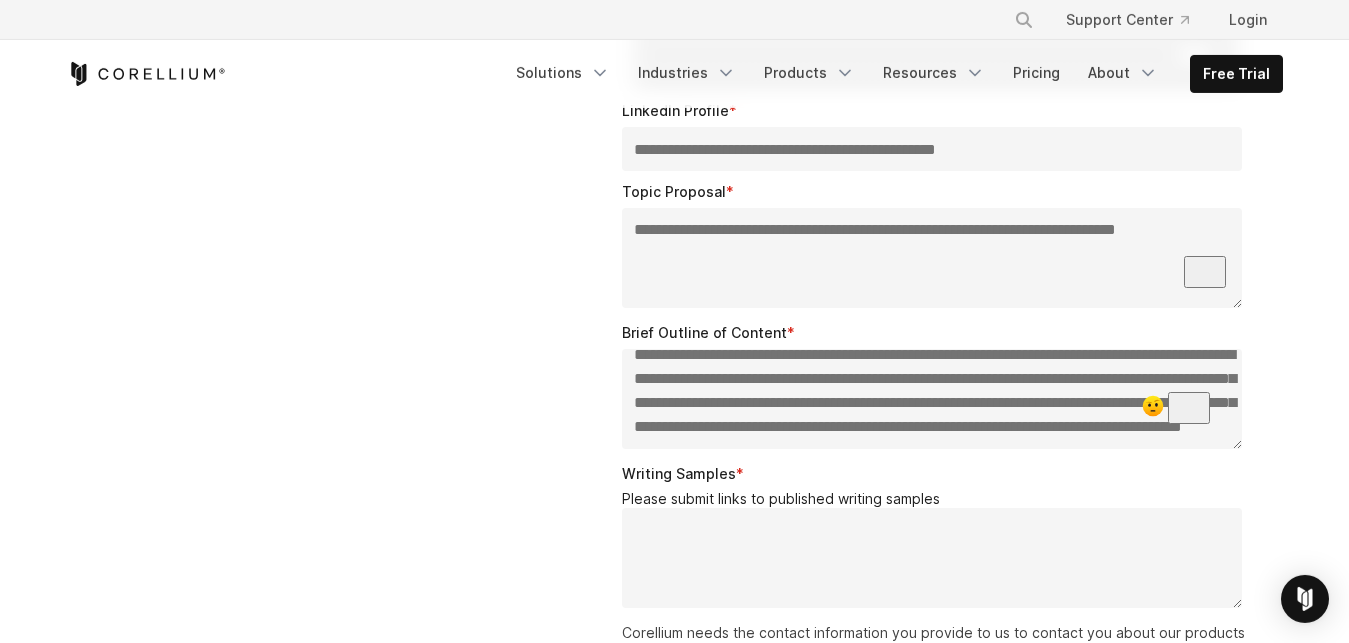 click on "**********" at bounding box center [932, 258] 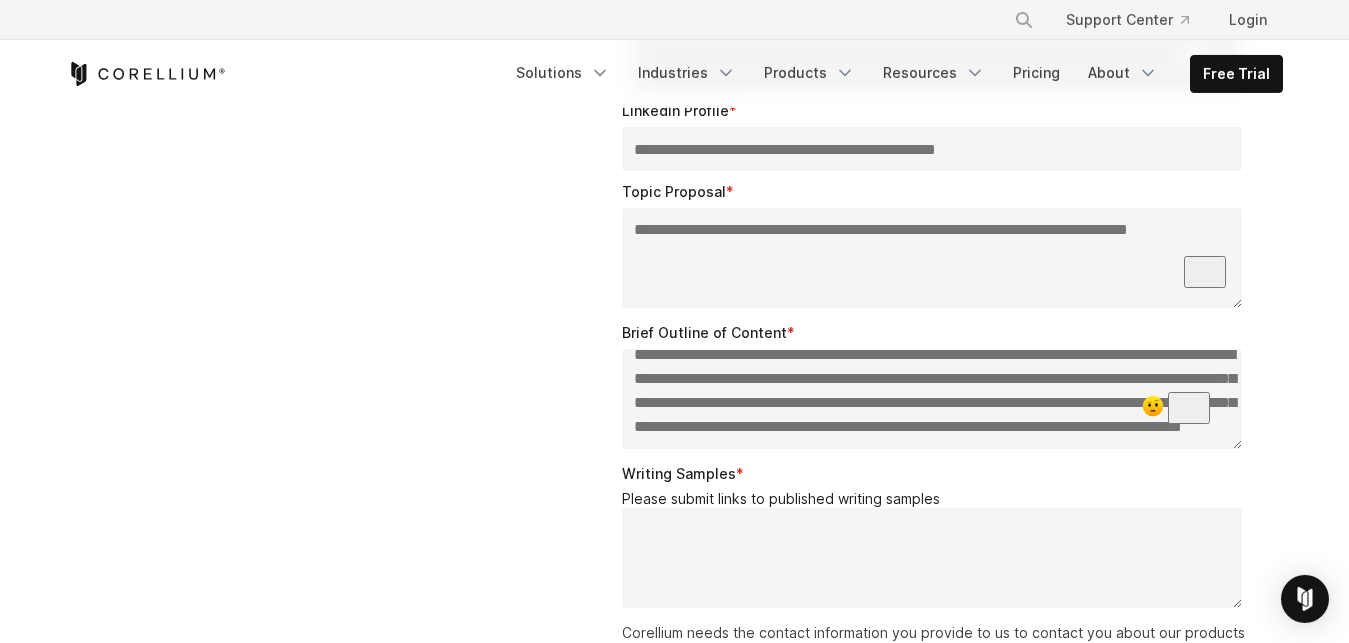 click on "**********" at bounding box center [932, 258] 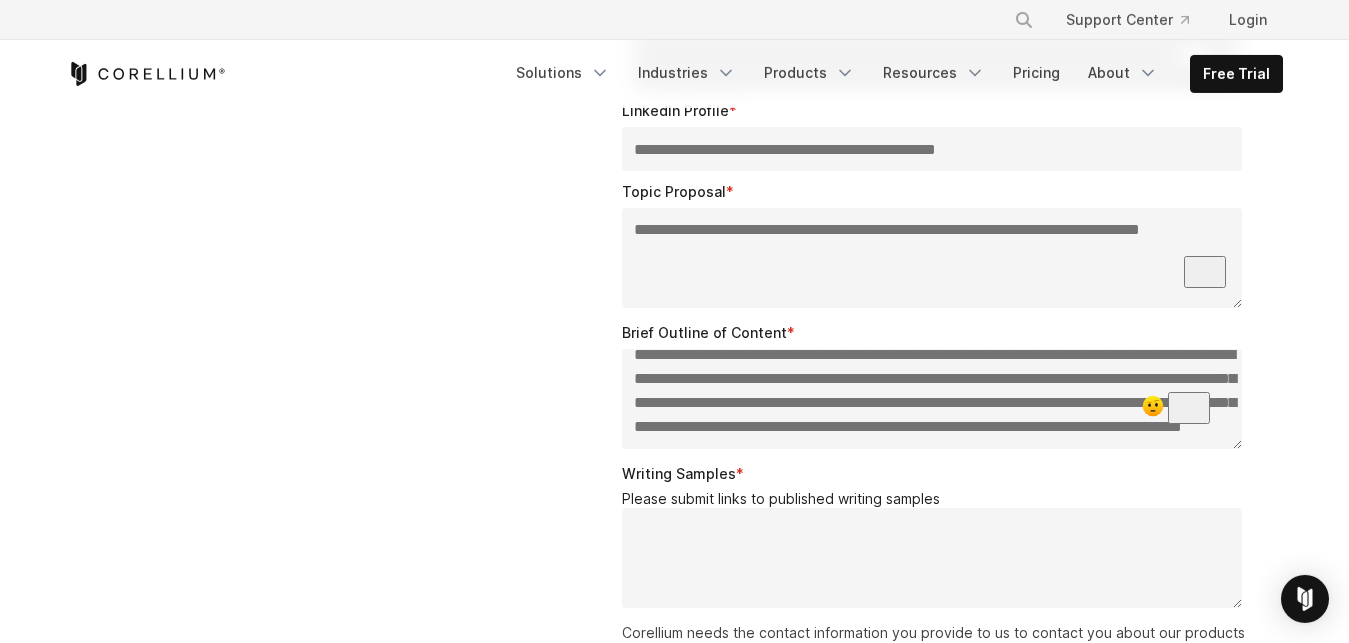 click on "**********" at bounding box center (932, 258) 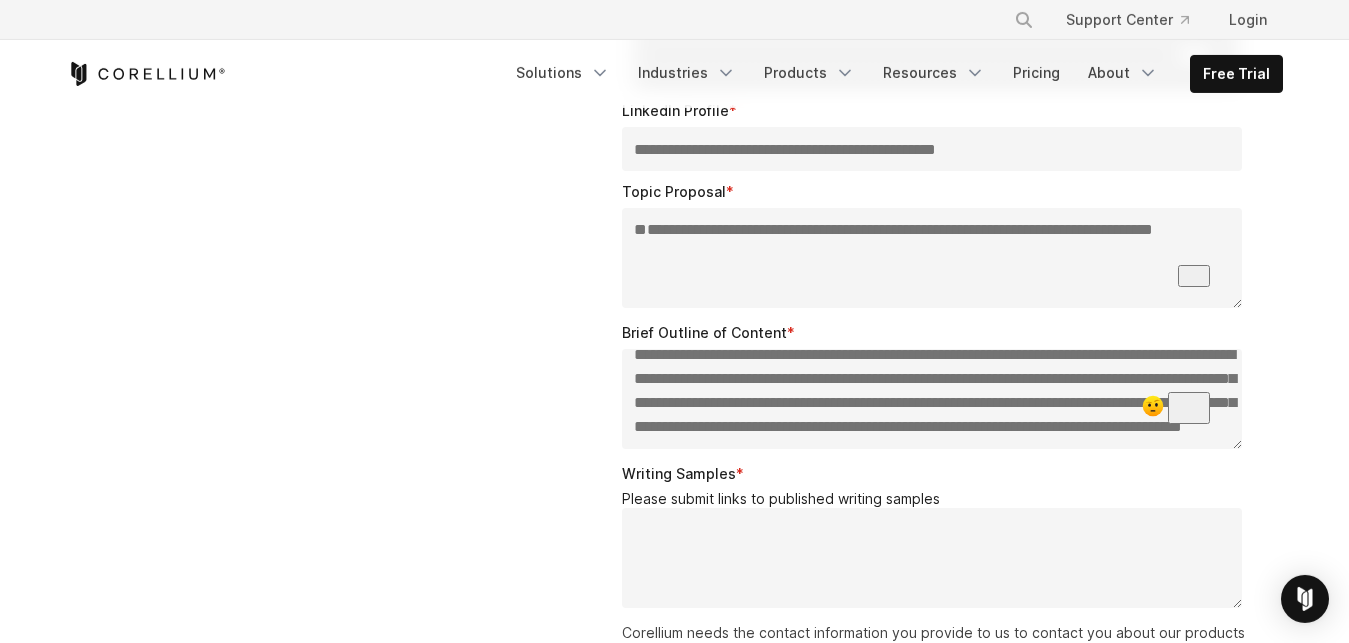 click on "**********" at bounding box center (932, 258) 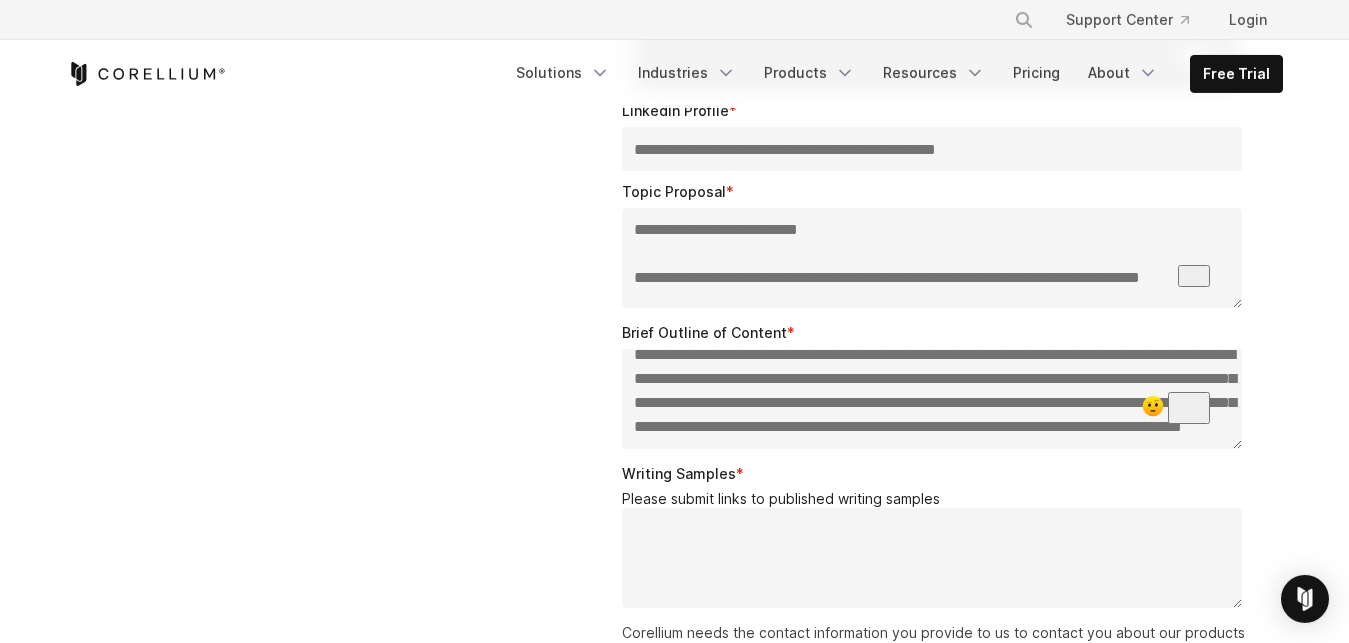 click on "**********" at bounding box center (932, 258) 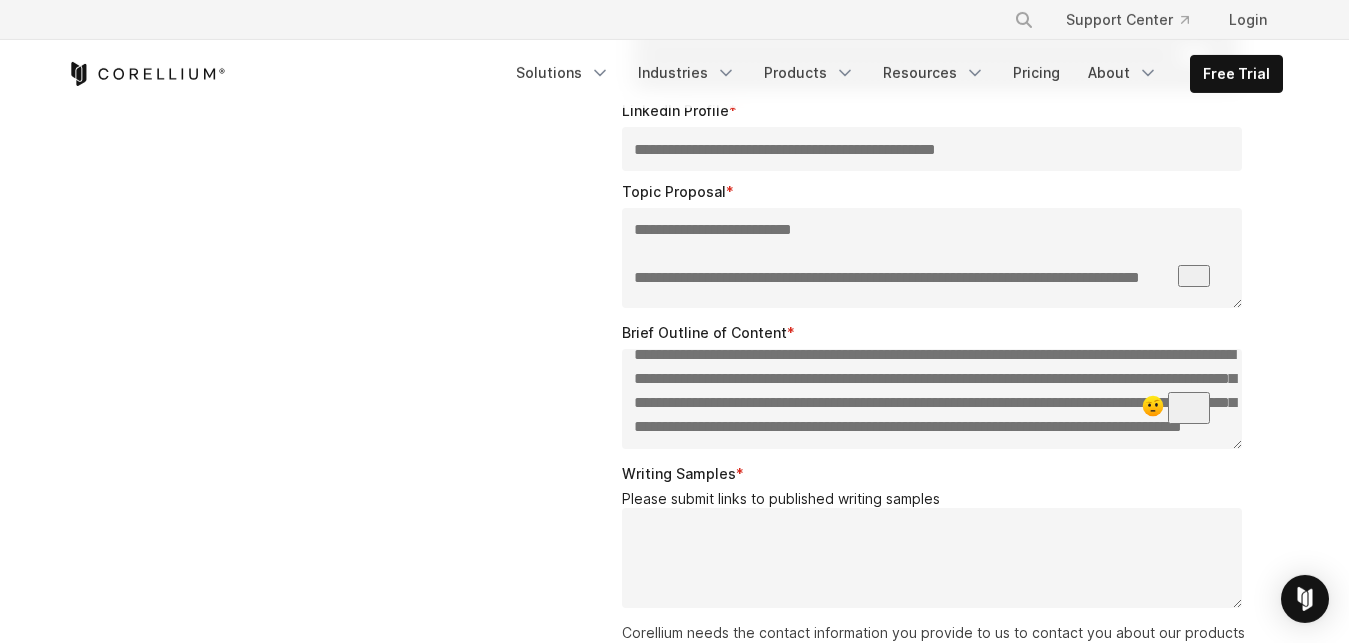 click on "**********" at bounding box center [932, 258] 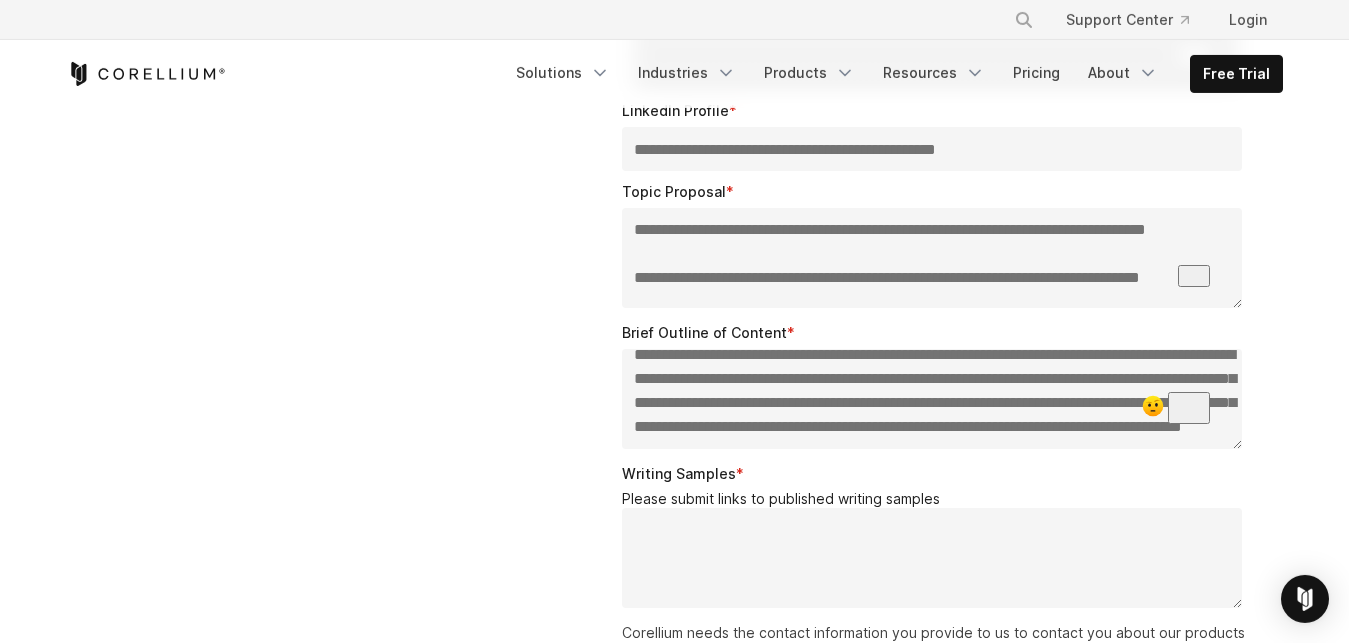 click on "**********" at bounding box center [932, 258] 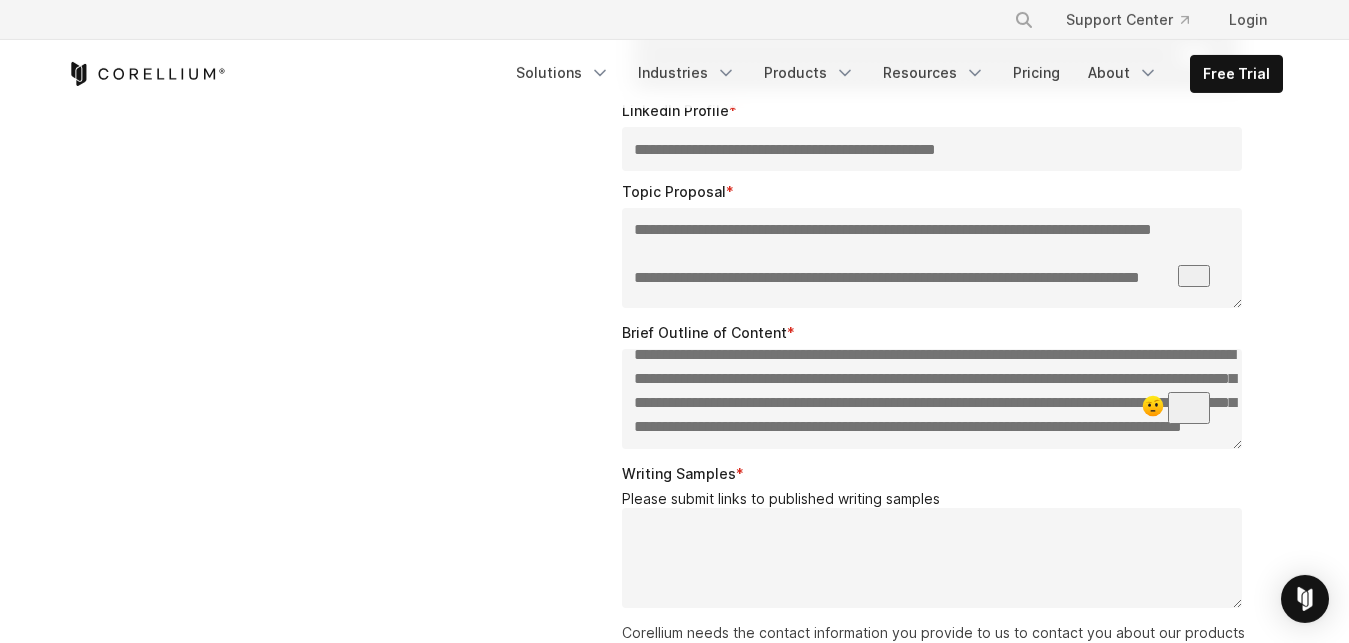 click on "**********" at bounding box center [932, 258] 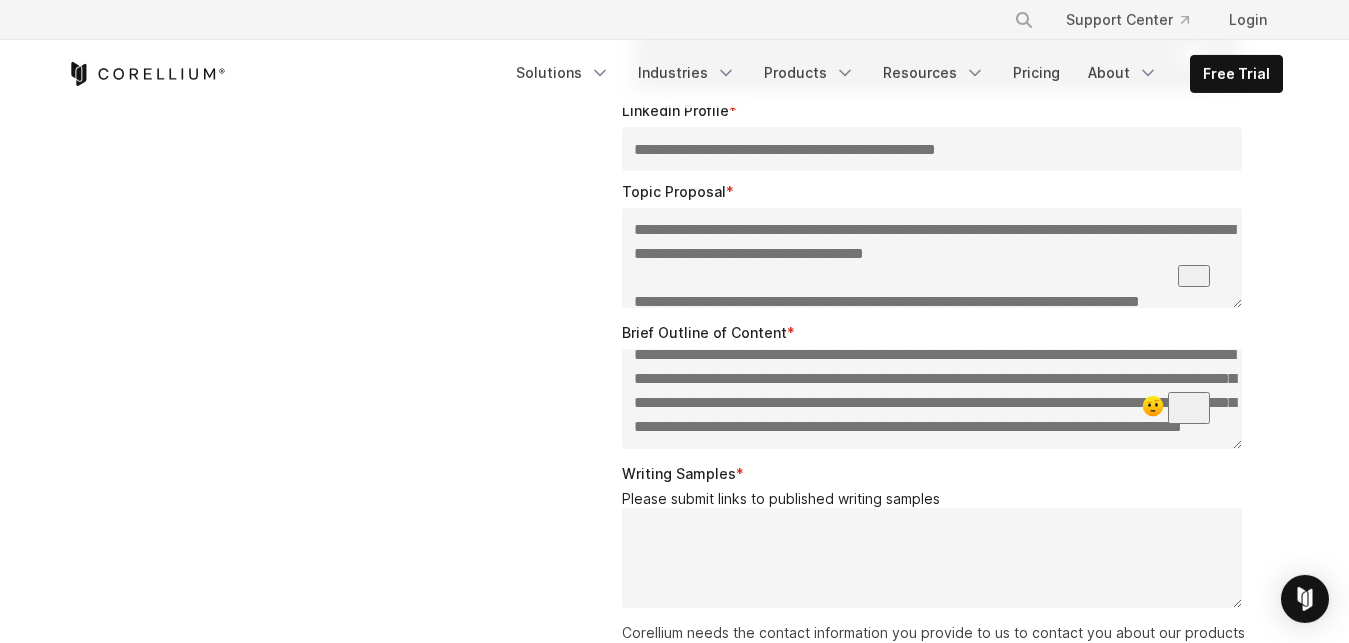 click on "**********" at bounding box center [932, 258] 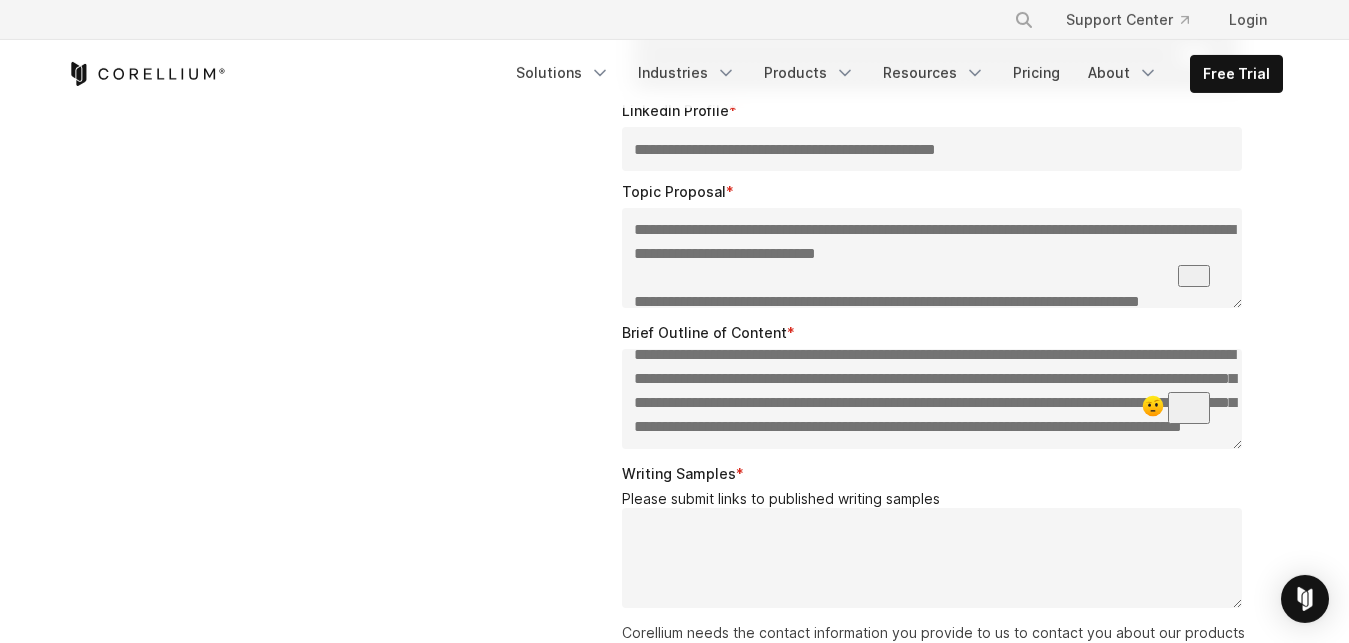 click on "**********" at bounding box center [932, 258] 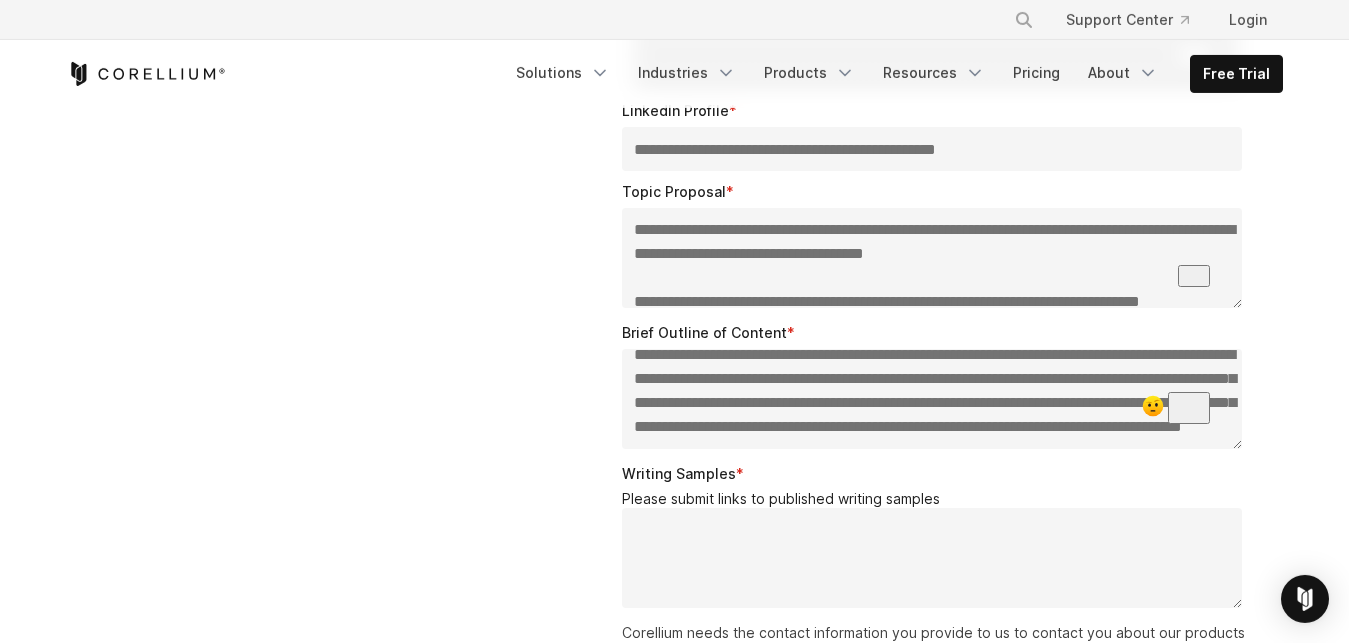 click on "**********" at bounding box center [932, 258] 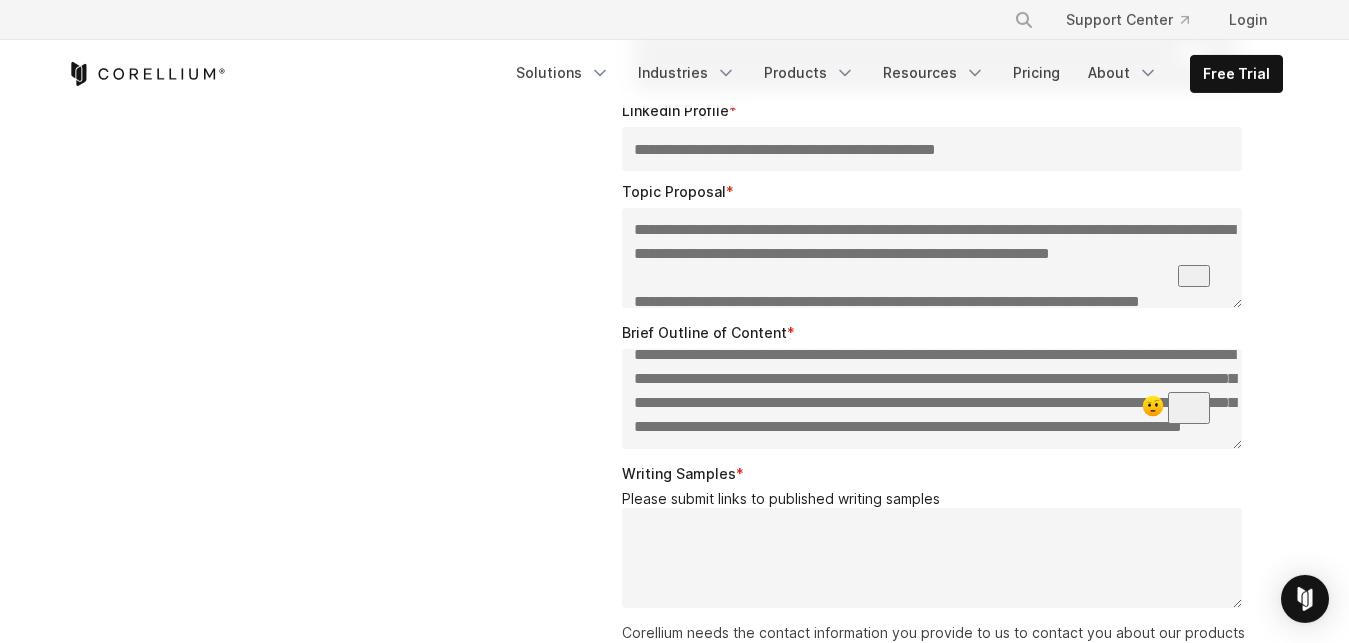 click on "**********" at bounding box center [932, 258] 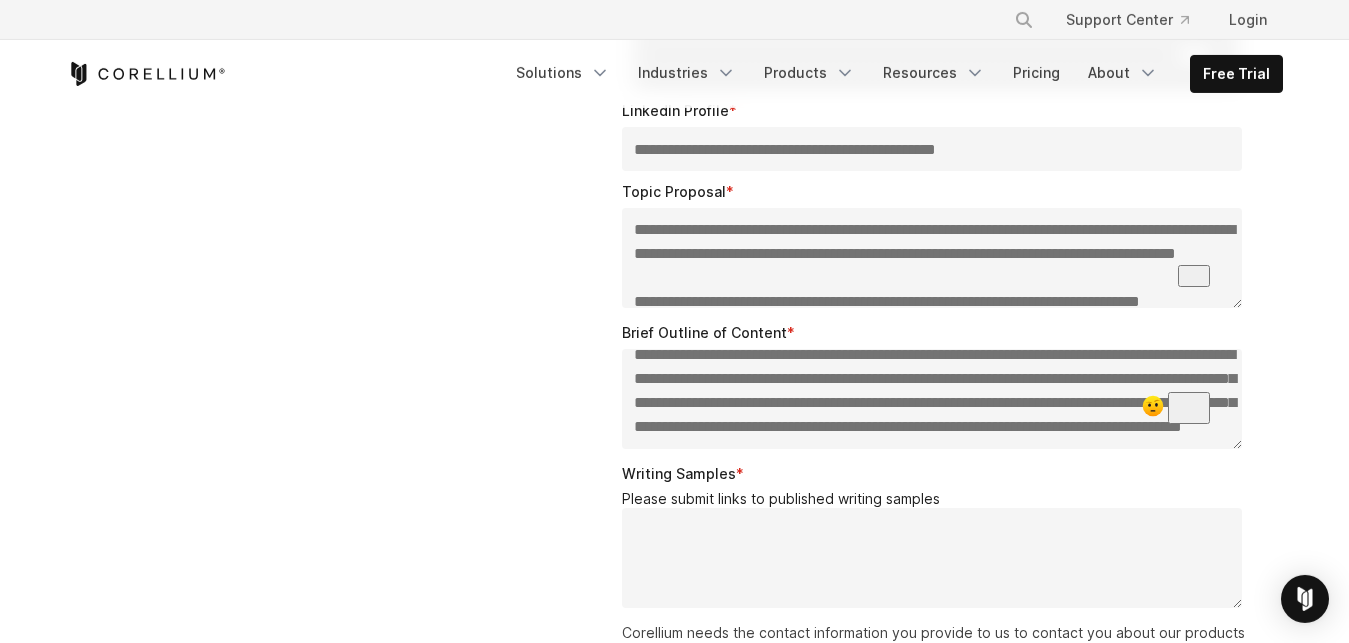 click on "**********" at bounding box center (932, 258) 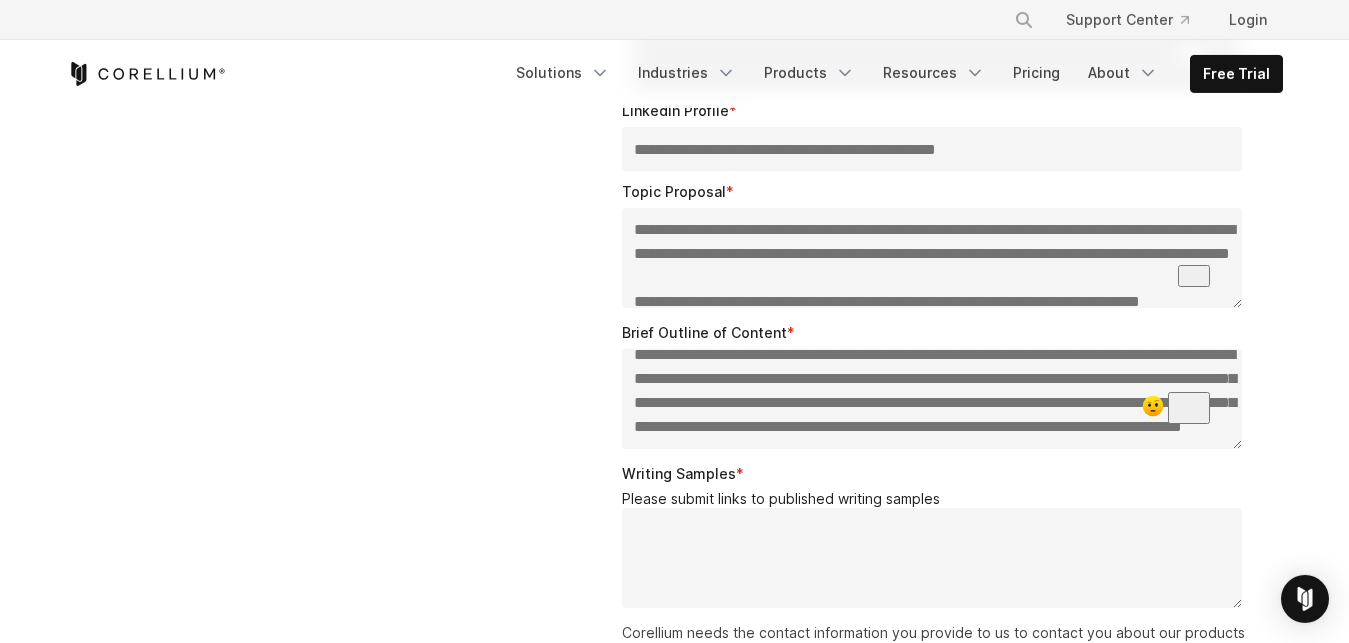 click on "**********" at bounding box center [932, 258] 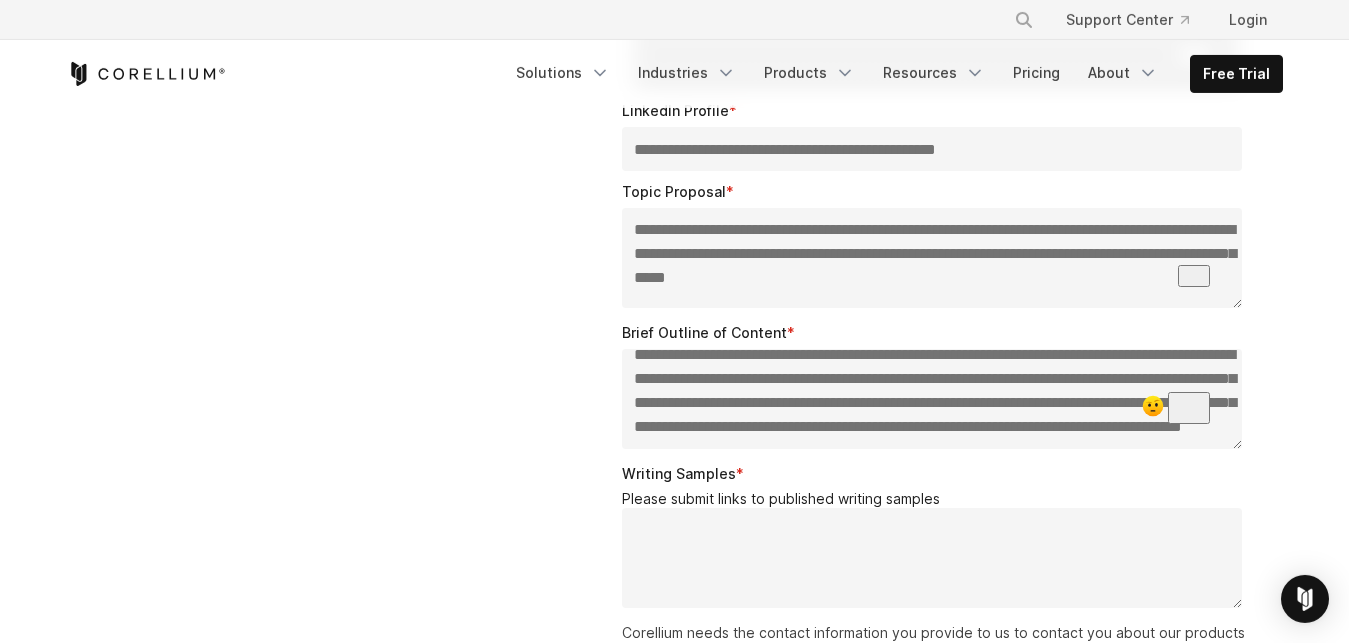 click on "**********" at bounding box center [932, 258] 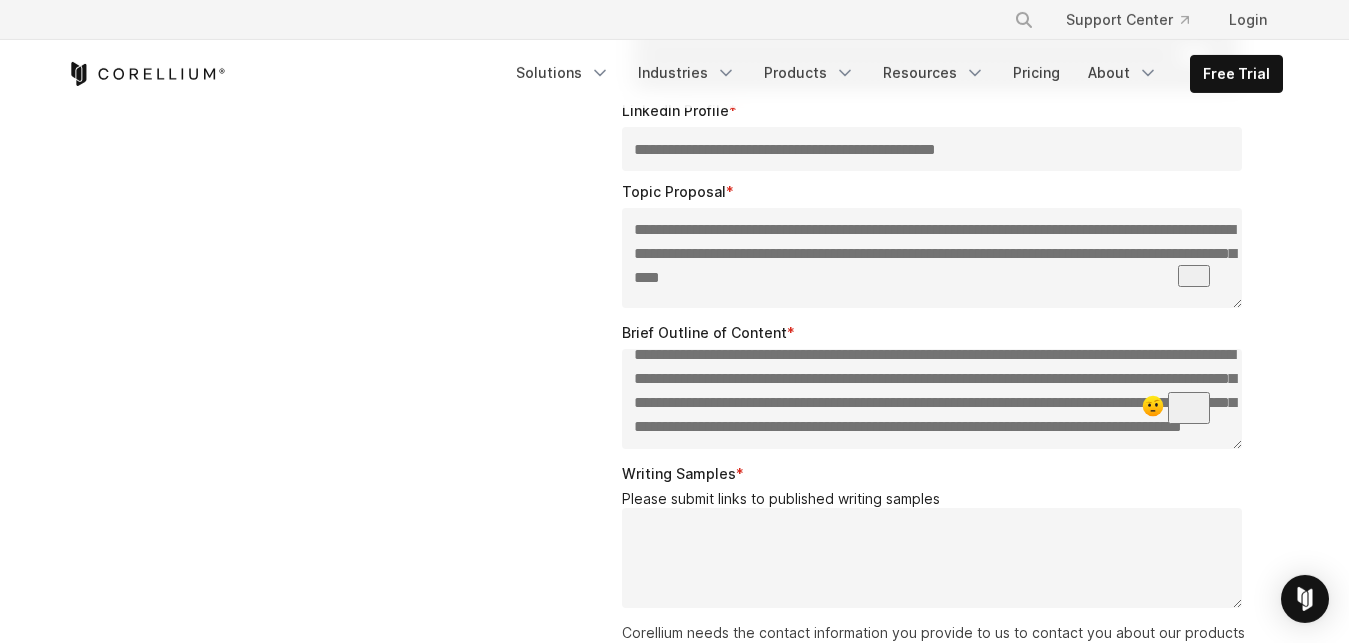 click on "**********" at bounding box center (932, 258) 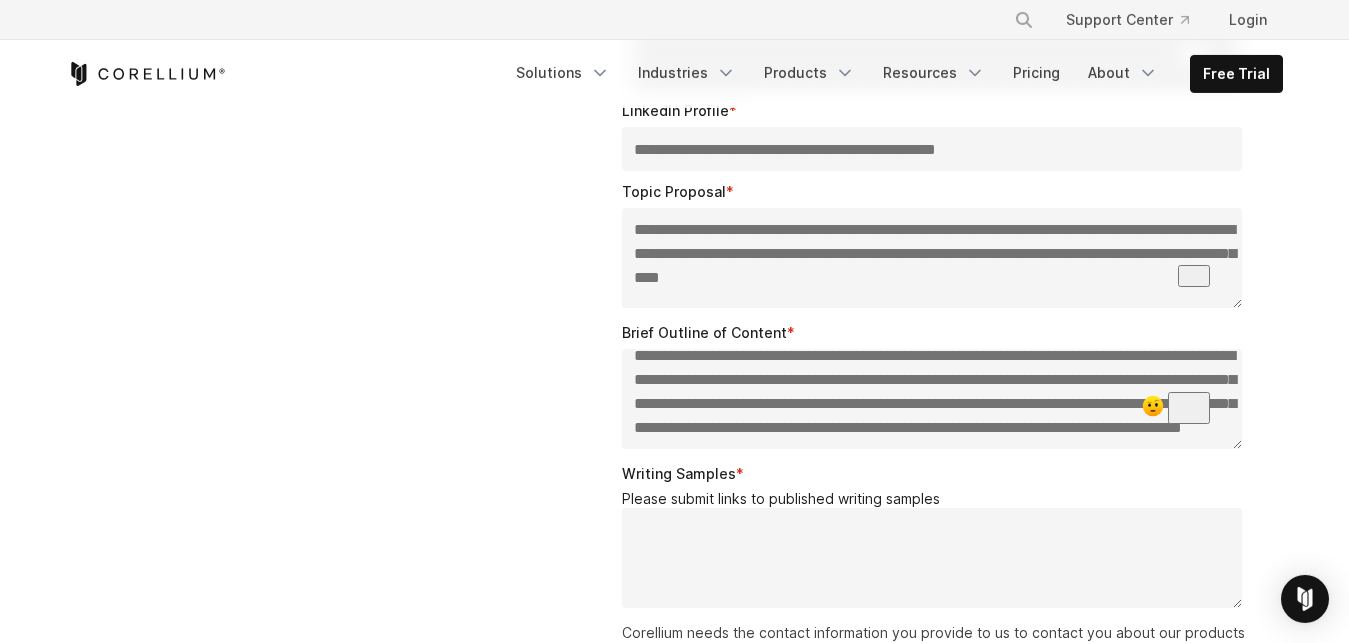 scroll, scrollTop: 0, scrollLeft: 0, axis: both 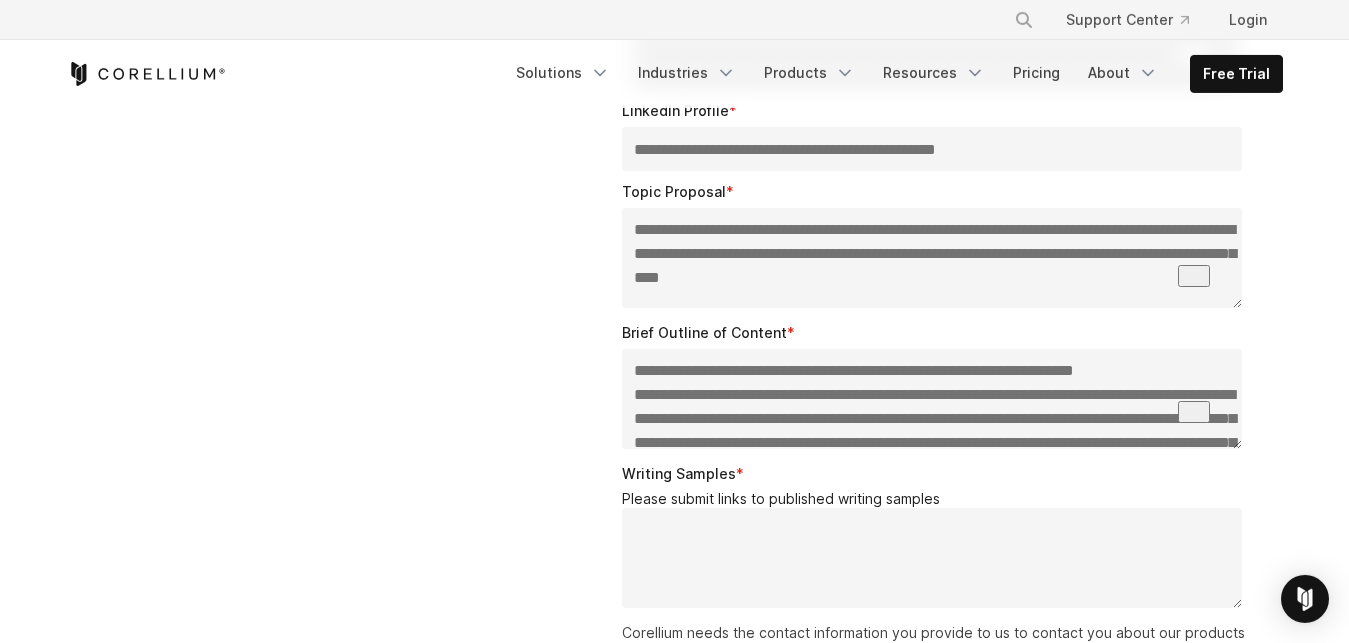 click on "**********" at bounding box center (932, 258) 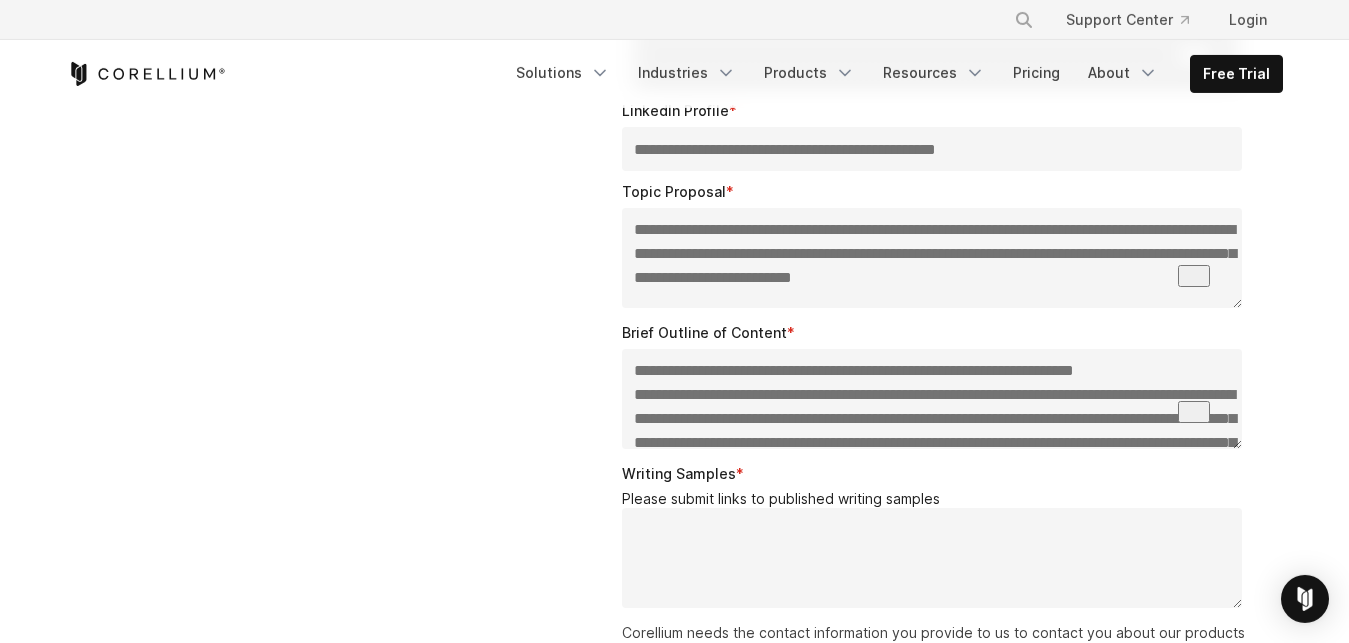 scroll, scrollTop: 4, scrollLeft: 0, axis: vertical 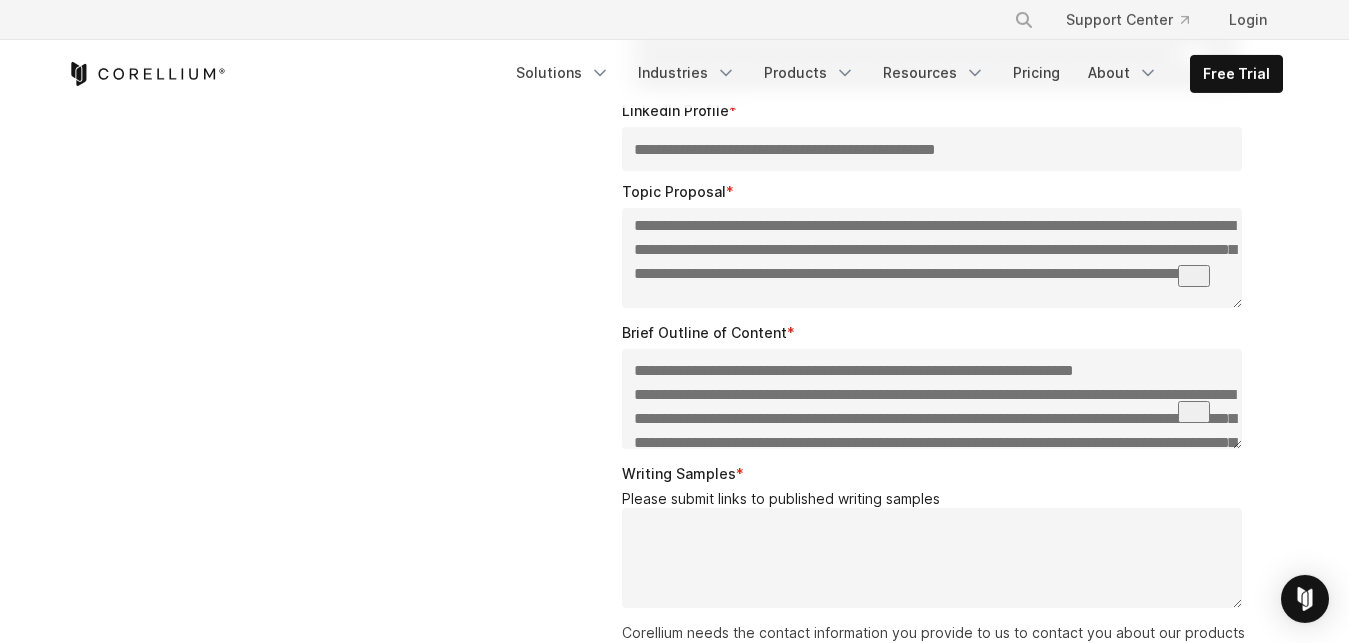 click on "**********" at bounding box center [932, 258] 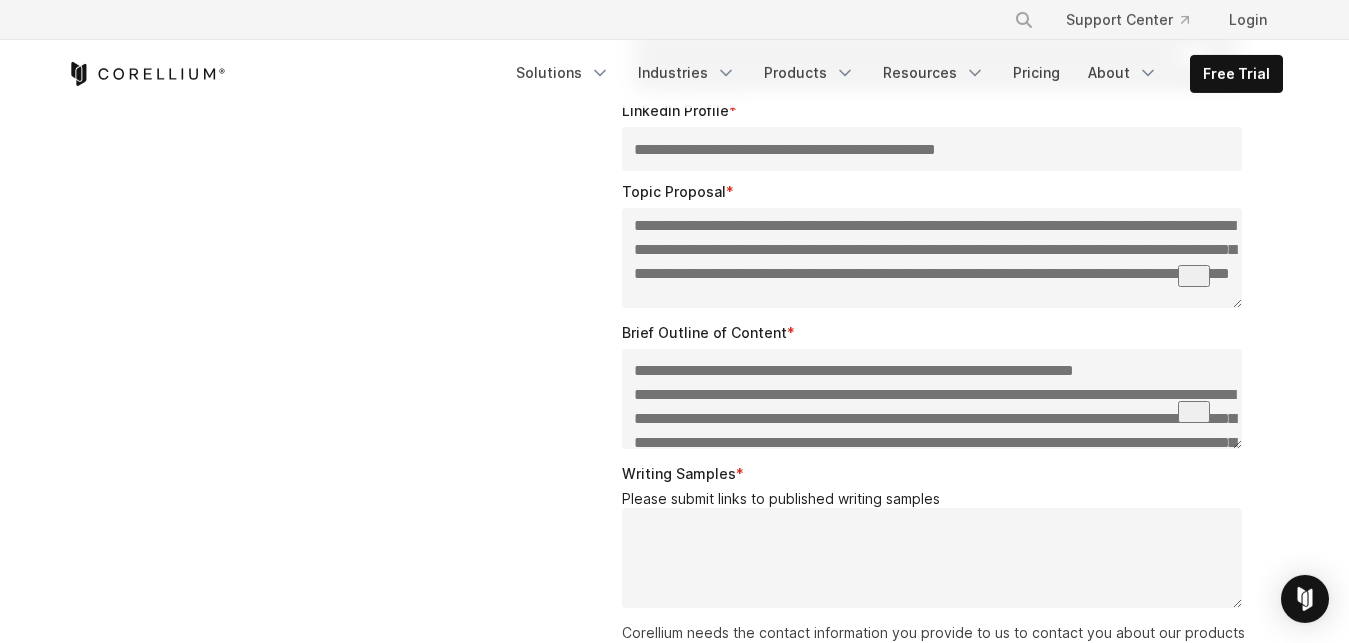 click on "**********" at bounding box center [932, 258] 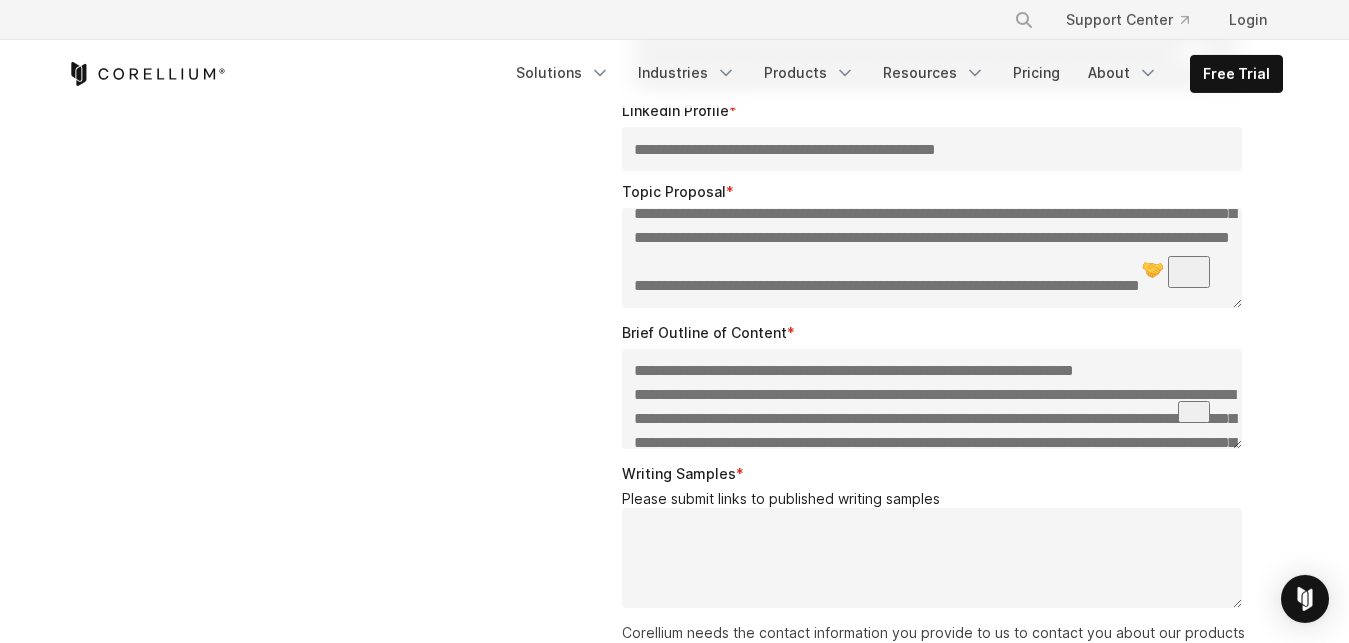 click on "**********" at bounding box center (932, 258) 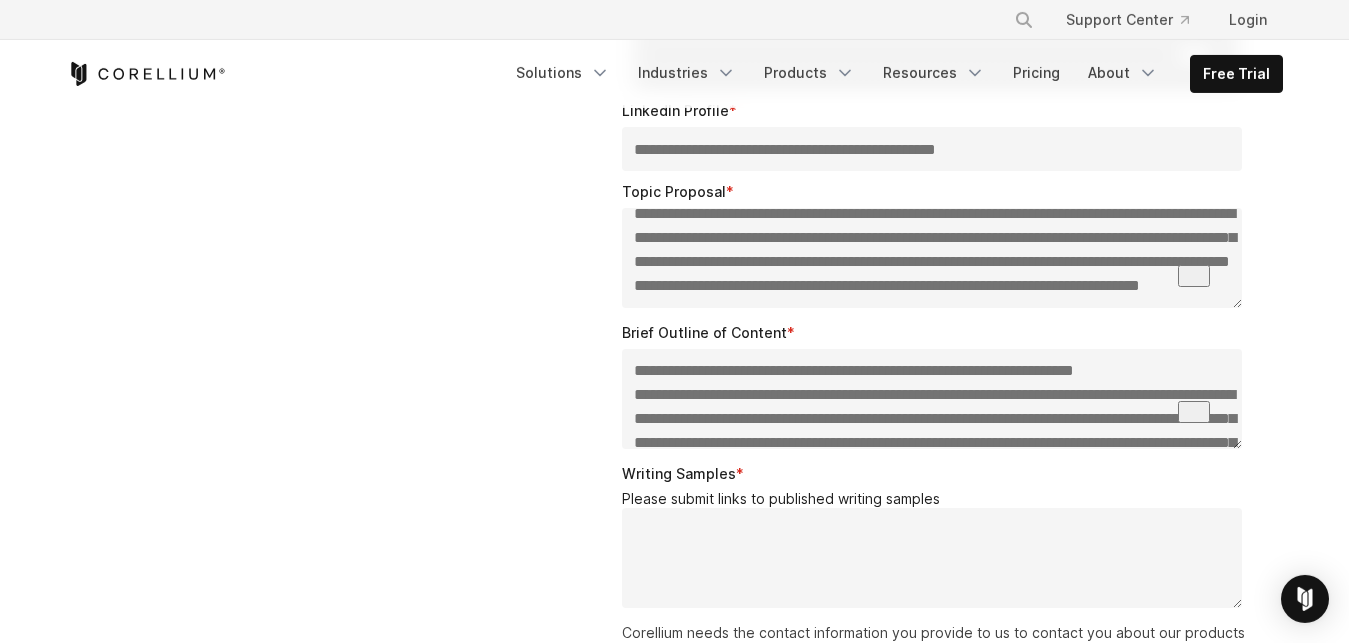 scroll, scrollTop: 88, scrollLeft: 0, axis: vertical 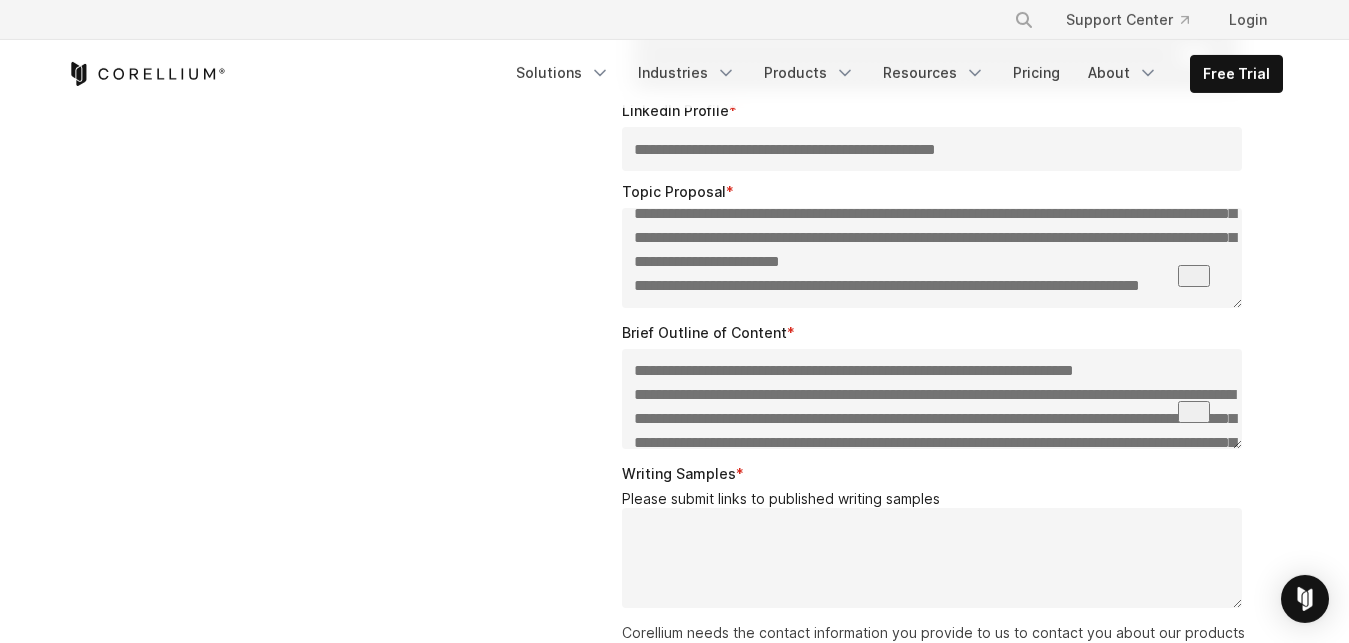 click on "**********" at bounding box center (932, 258) 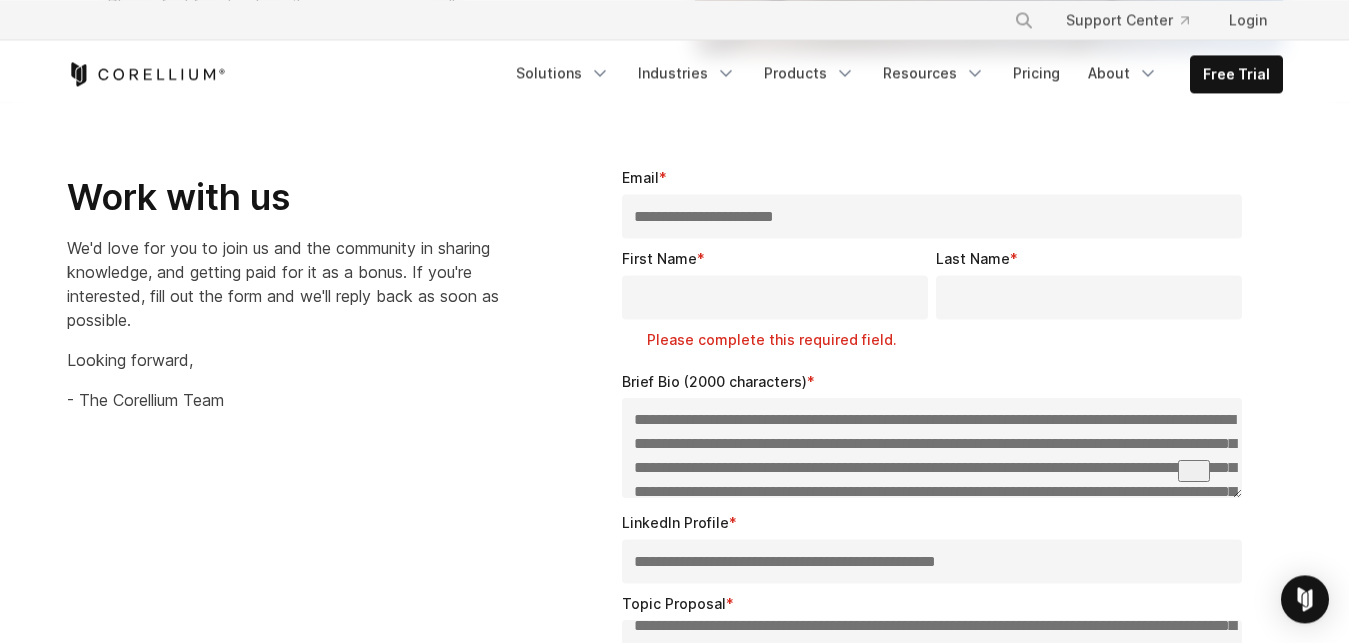 scroll, scrollTop: 2755, scrollLeft: 0, axis: vertical 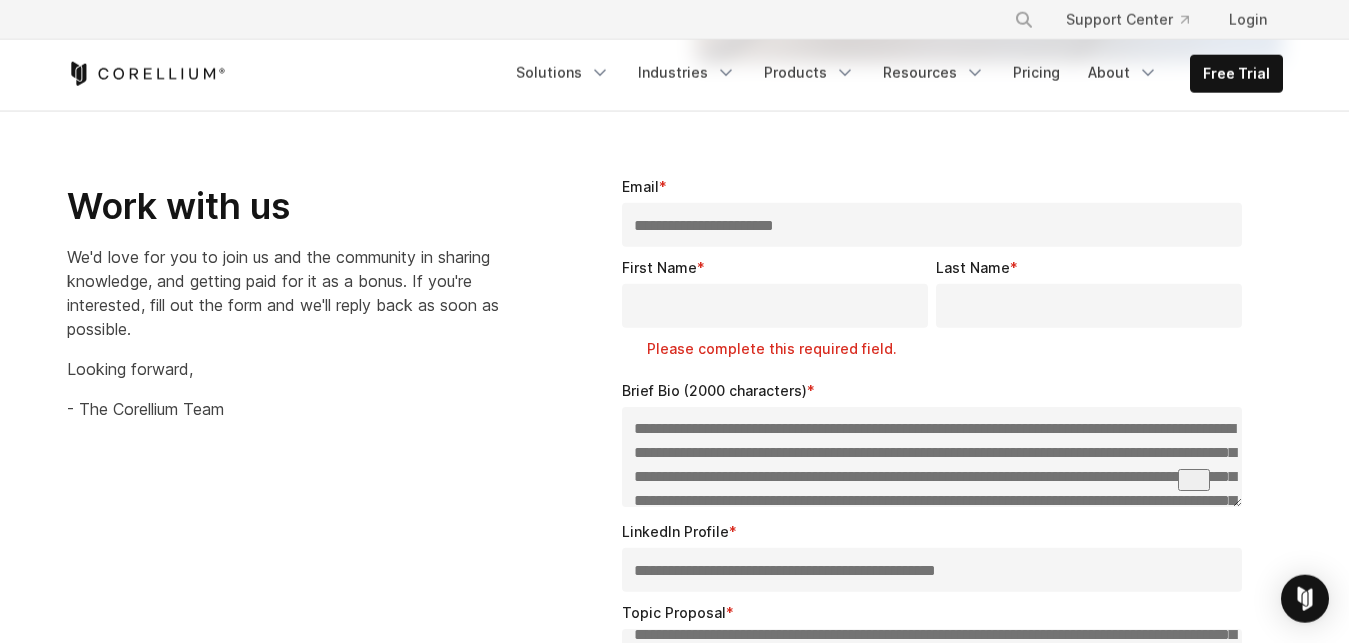 click on "First Name *" at bounding box center [775, 306] 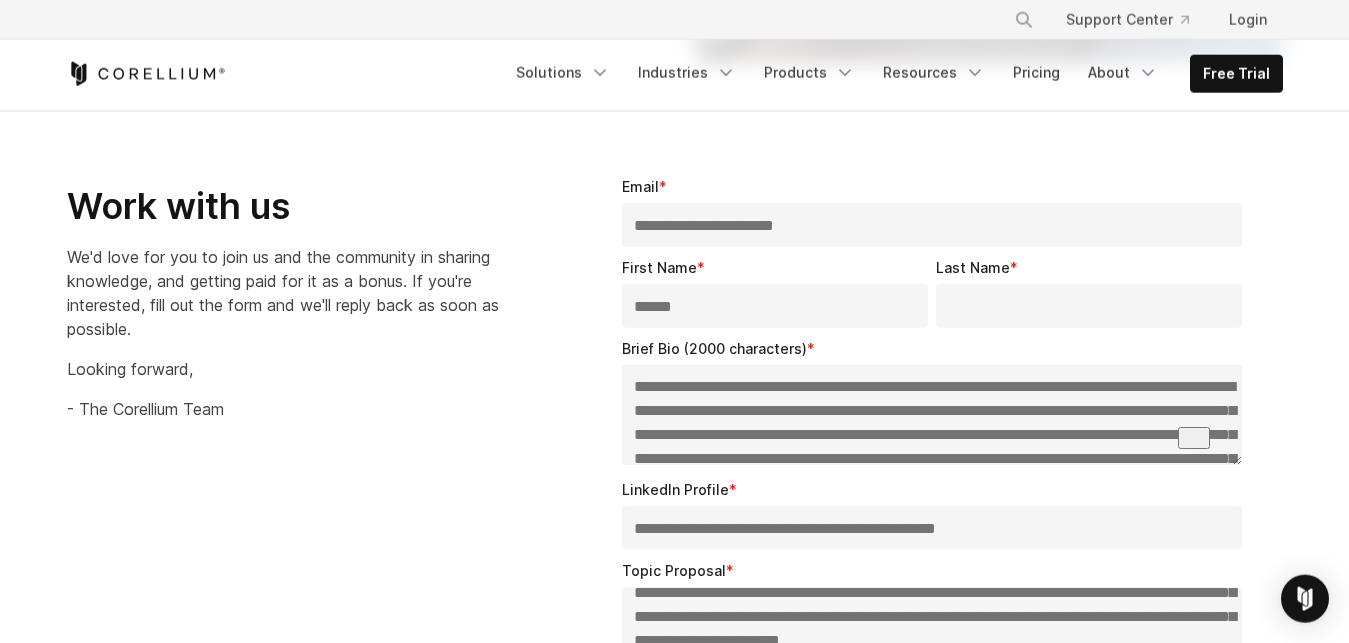 type on "******" 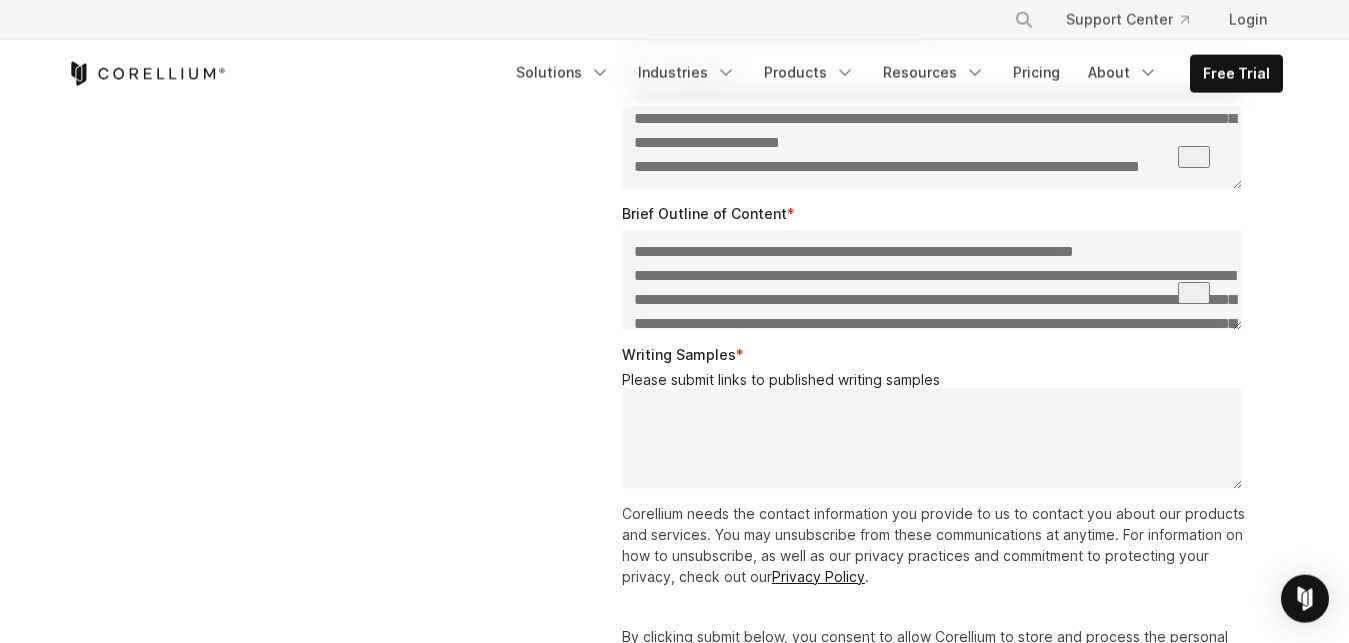scroll, scrollTop: 3262, scrollLeft: 0, axis: vertical 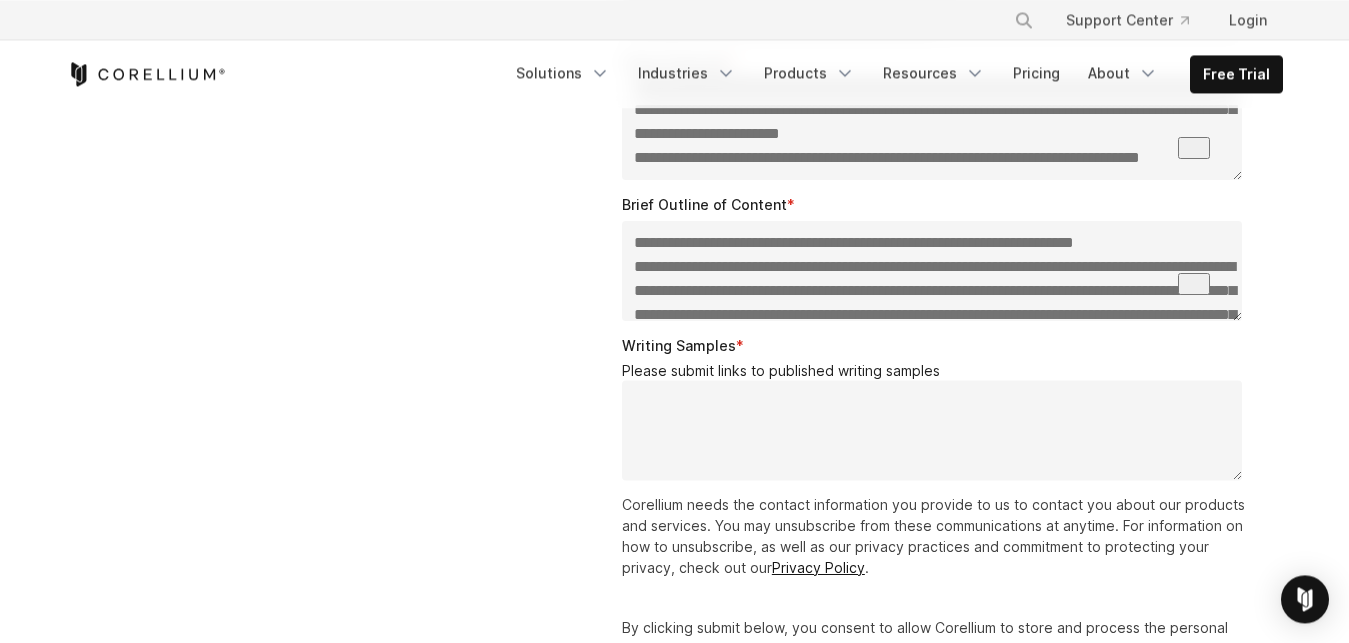 type on "**********" 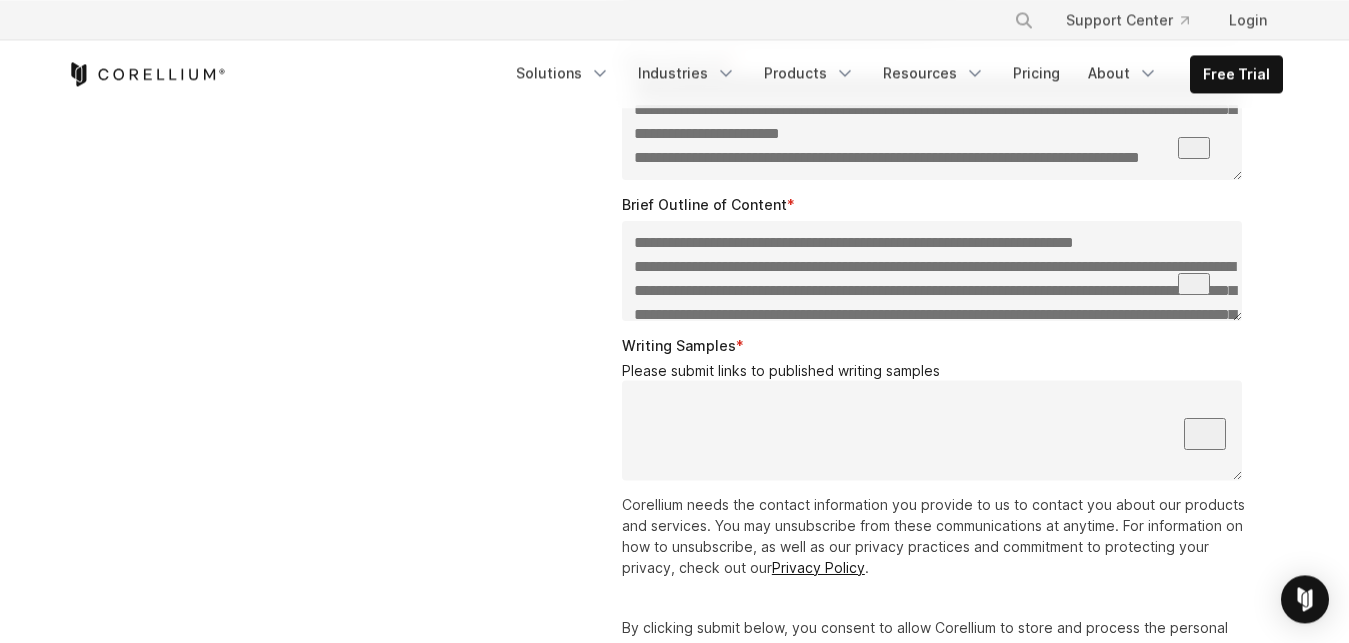 click on "Writing Samples *" at bounding box center (932, 430) 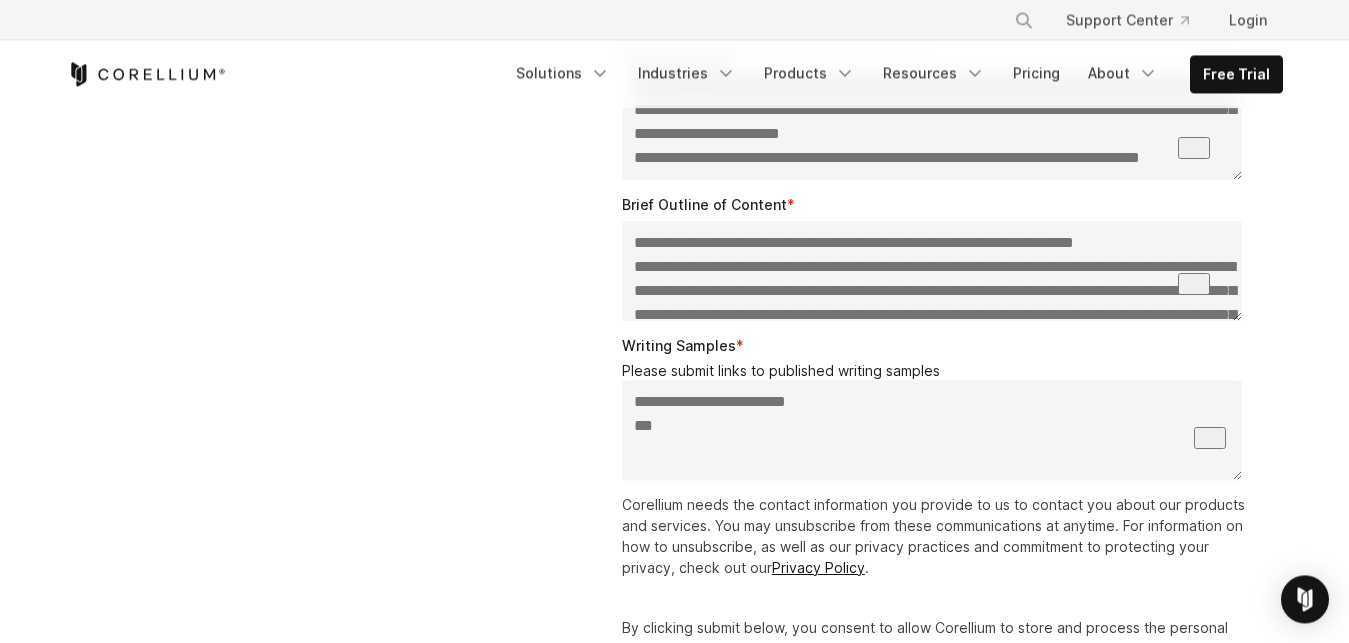 paste on "**********" 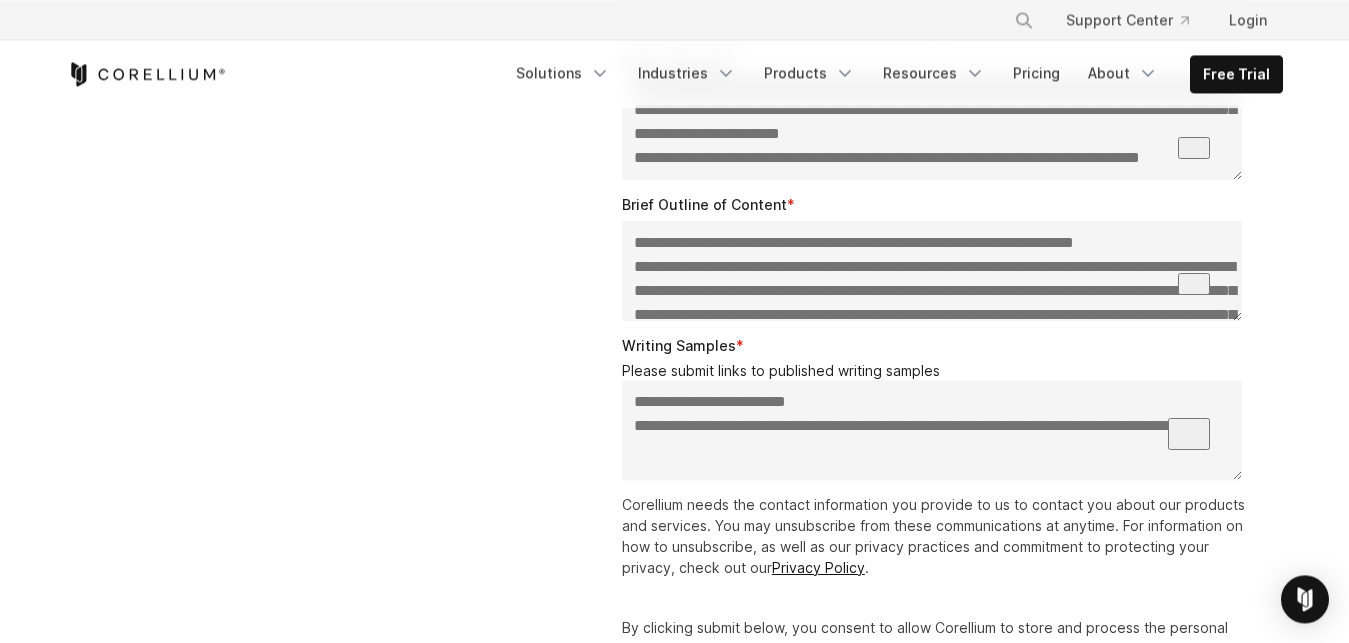 scroll, scrollTop: 6, scrollLeft: 0, axis: vertical 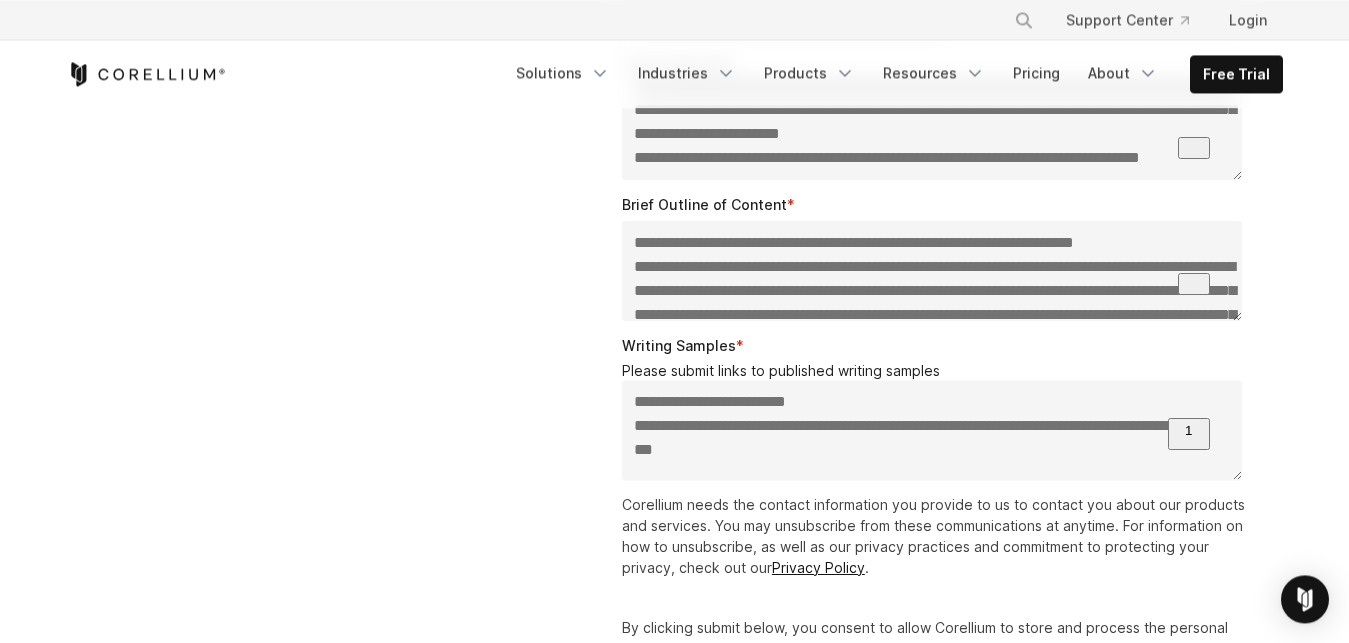 paste on "**********" 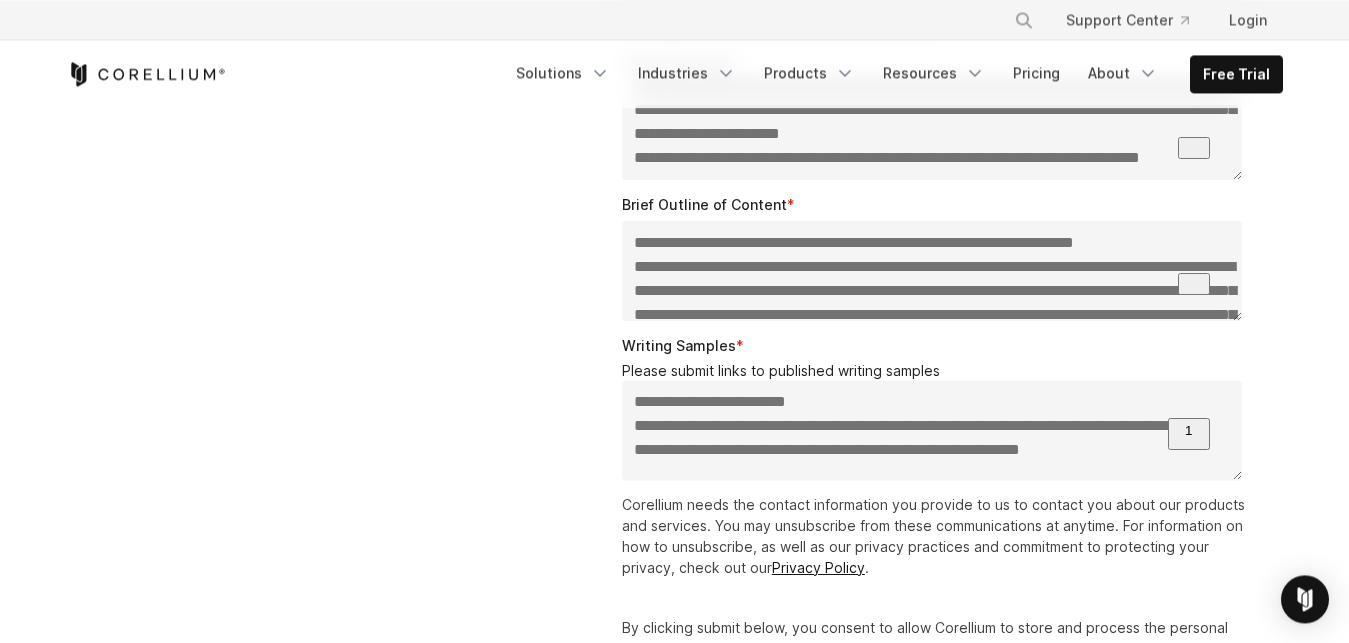 scroll, scrollTop: 30, scrollLeft: 0, axis: vertical 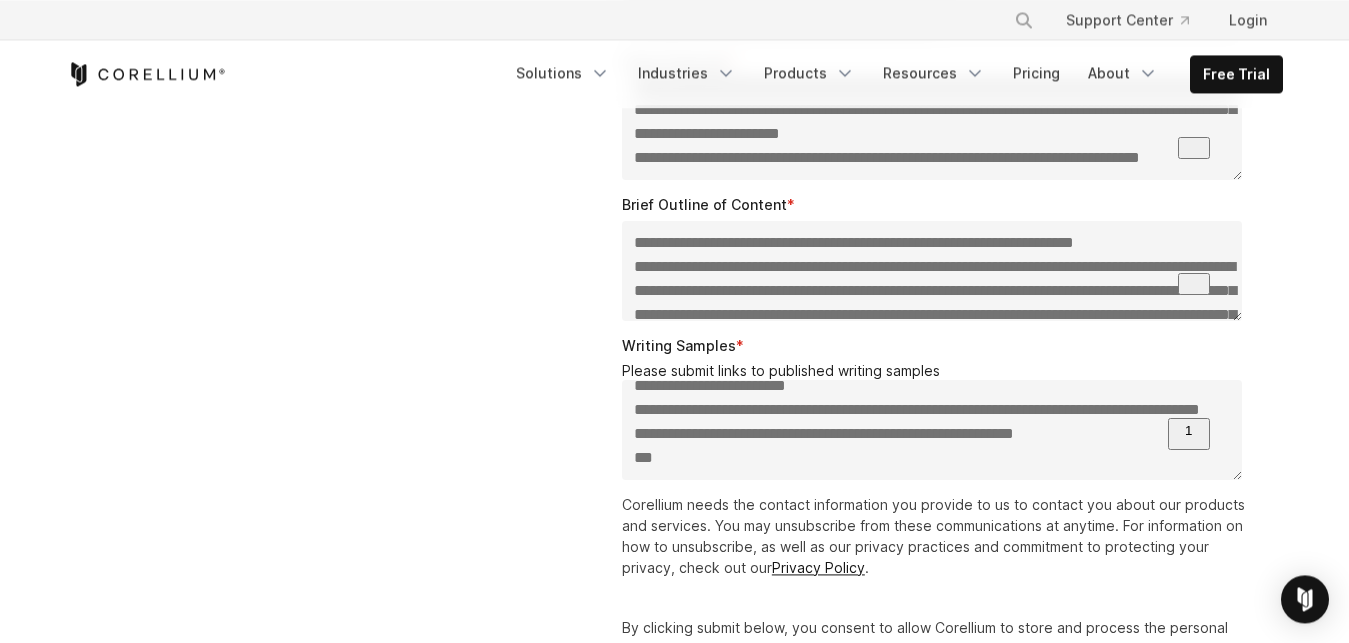 paste on "**********" 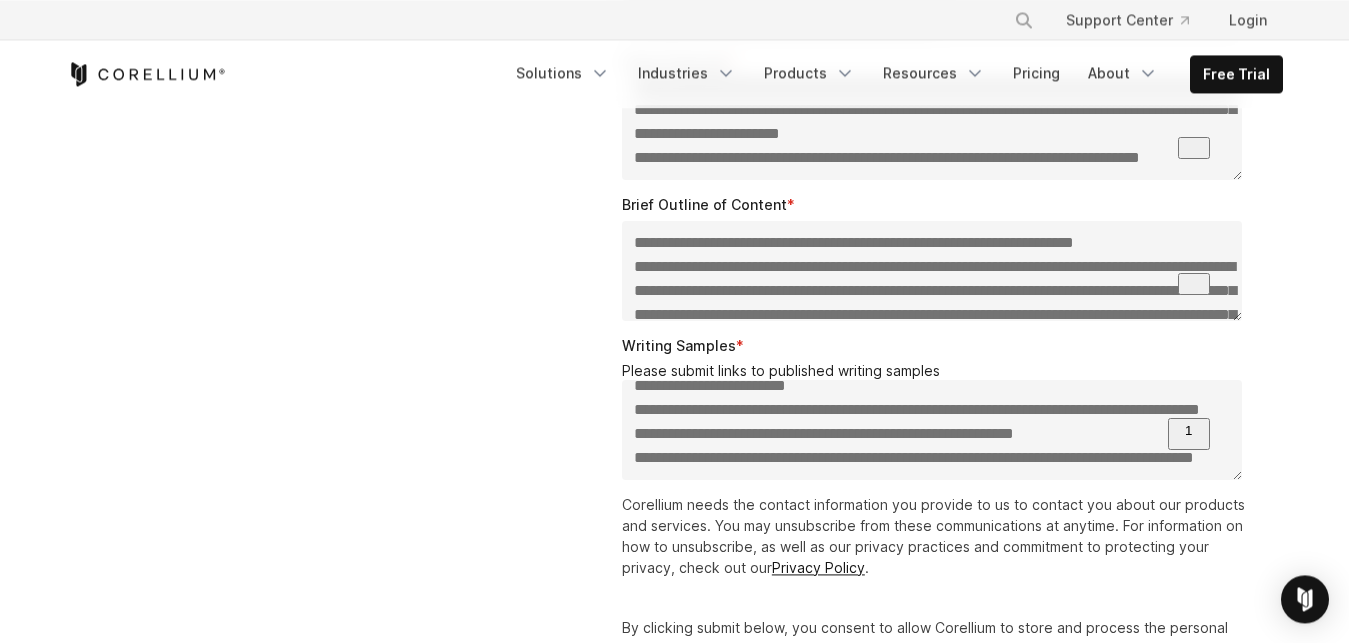 scroll, scrollTop: 52, scrollLeft: 0, axis: vertical 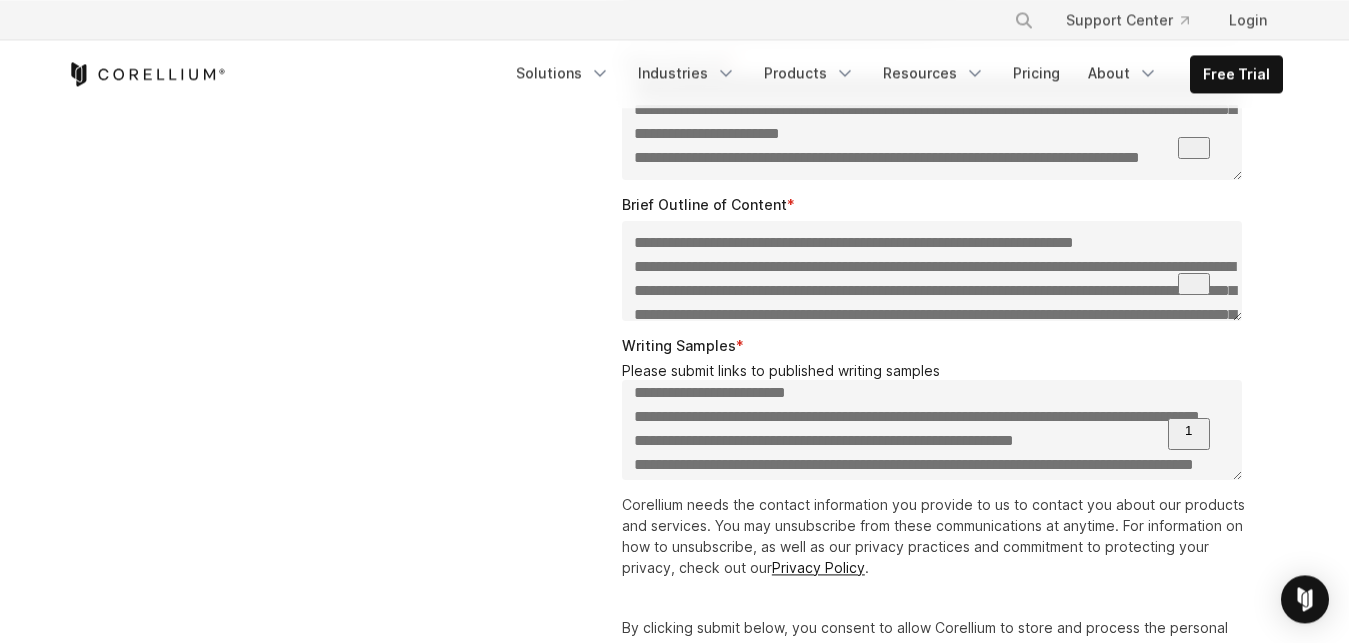 click on "**********" at bounding box center (932, 430) 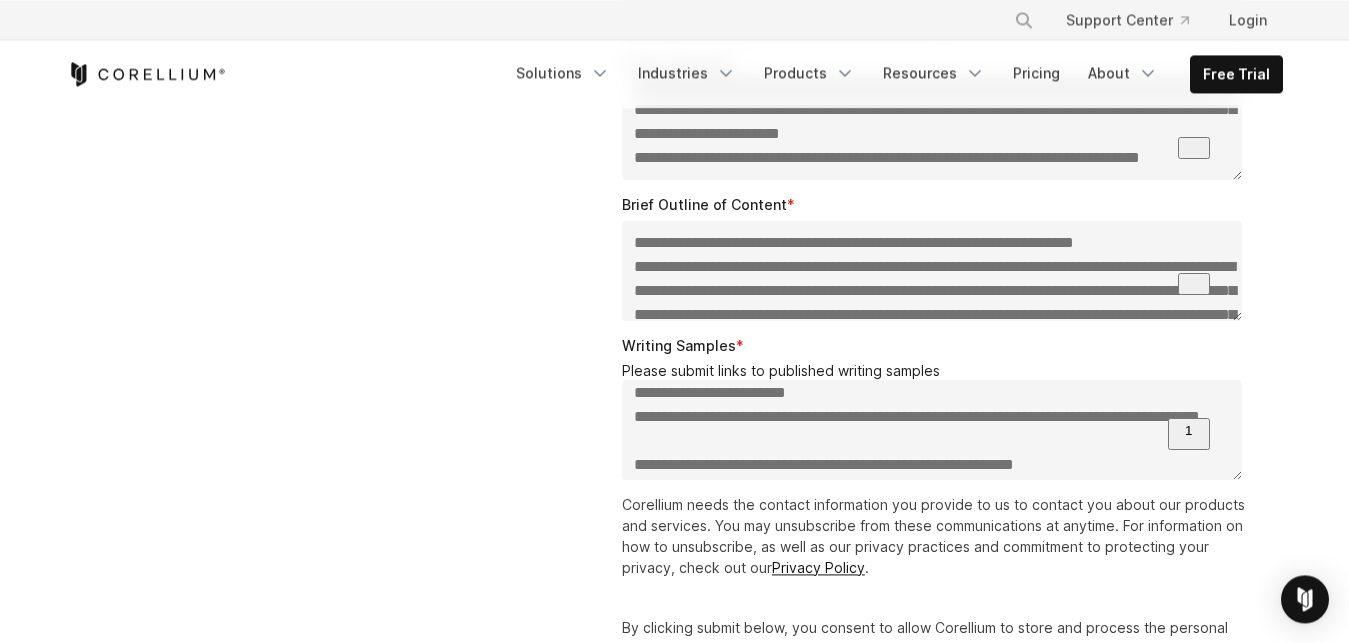 click on "**********" at bounding box center (932, 430) 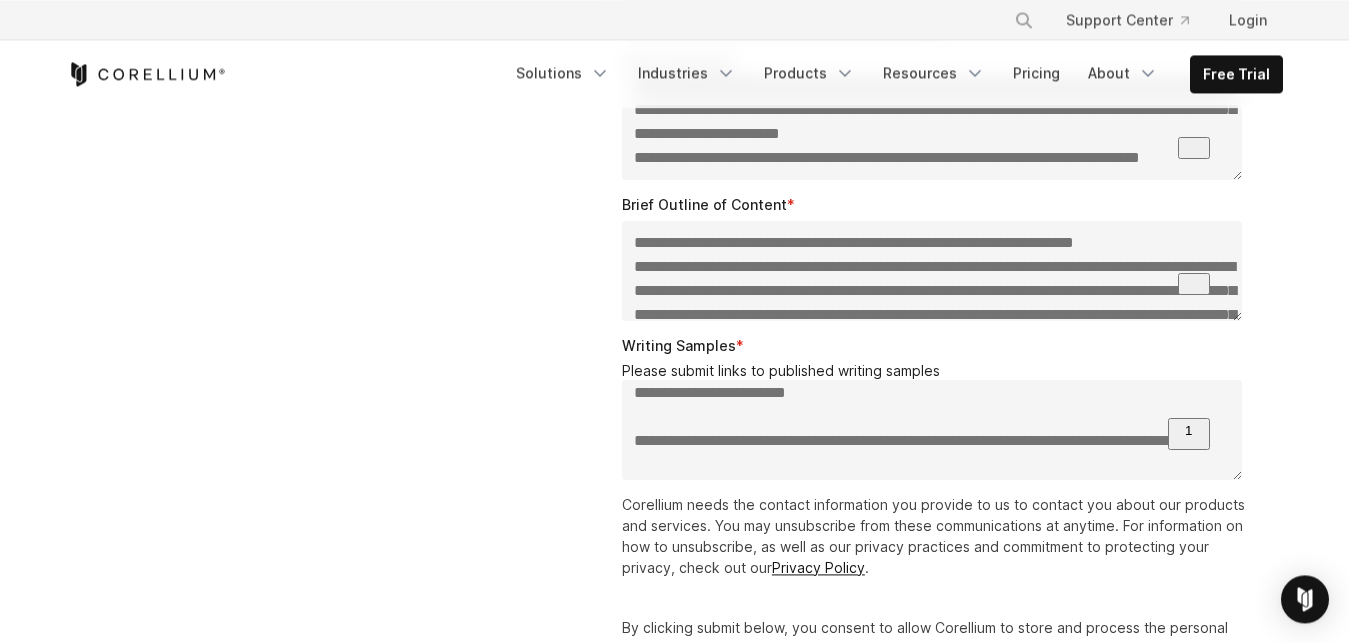 scroll, scrollTop: 59, scrollLeft: 0, axis: vertical 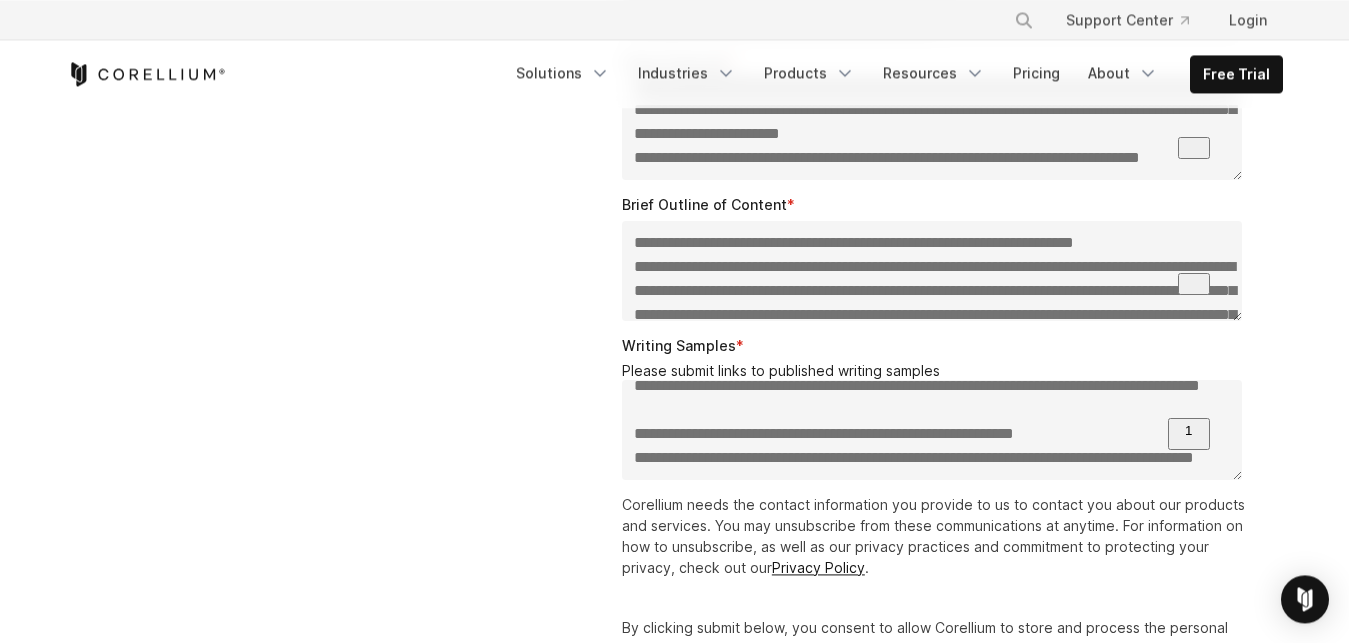 click on "**********" at bounding box center [932, 430] 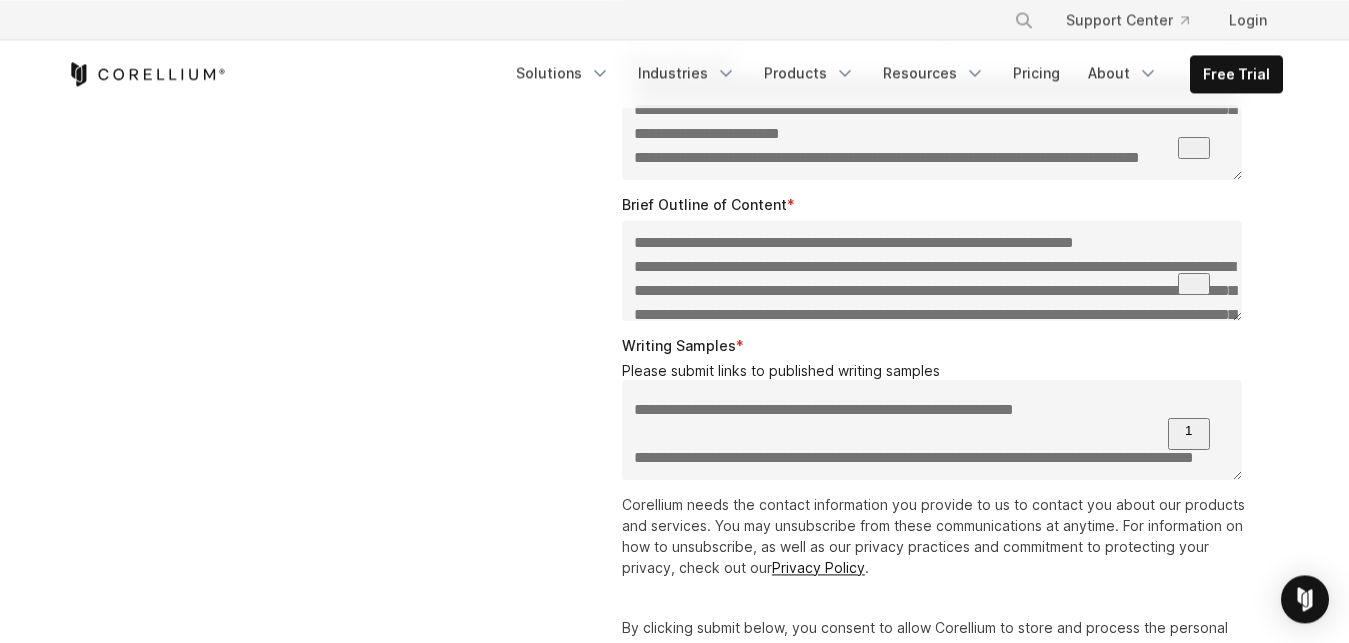 click on "**********" at bounding box center [932, 430] 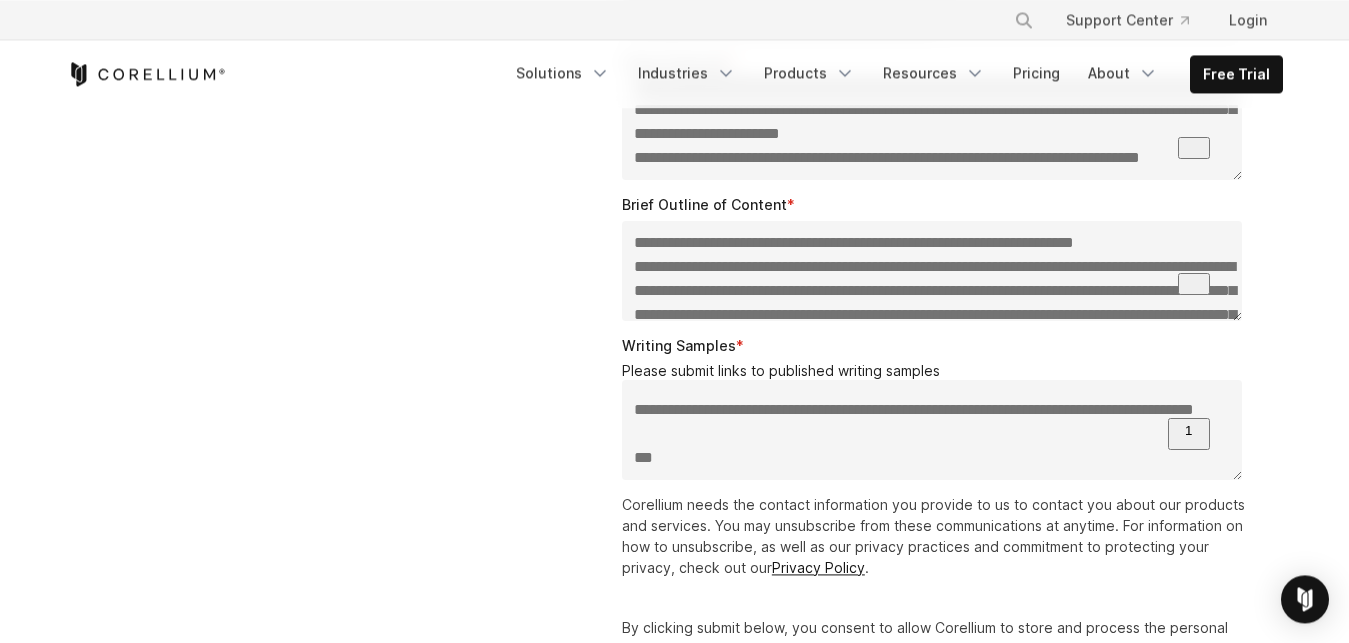 click on "**********" at bounding box center (932, 430) 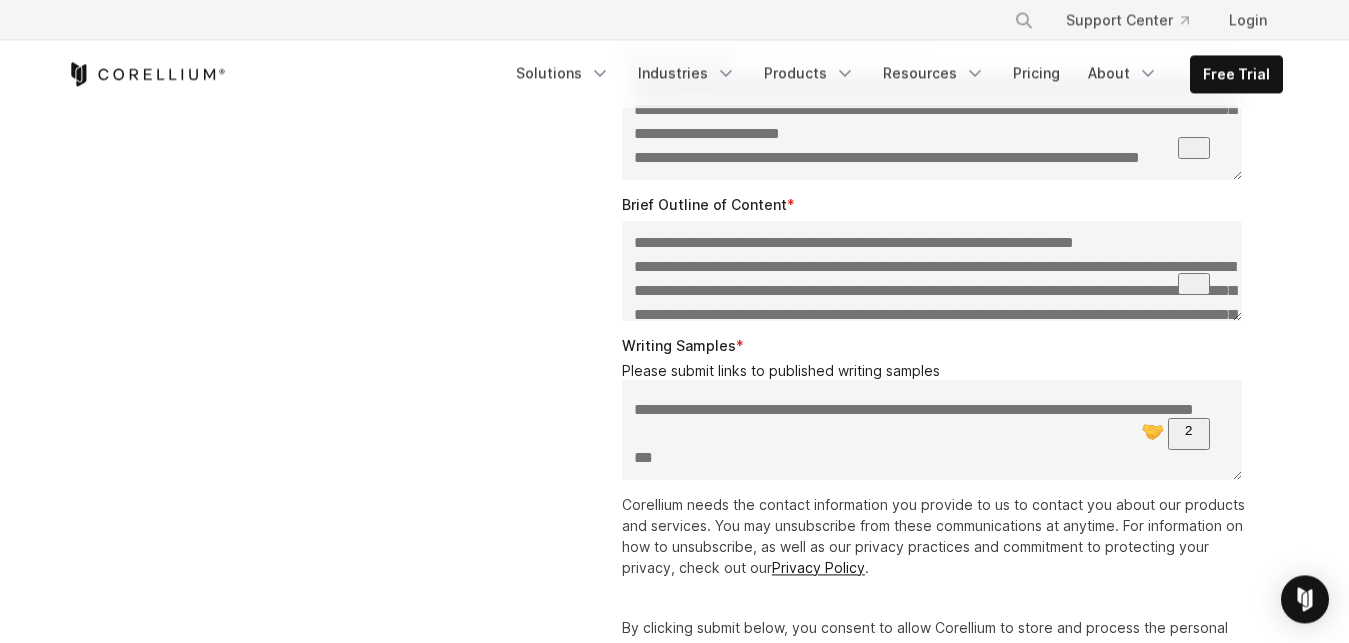 click on "**********" at bounding box center [932, 430] 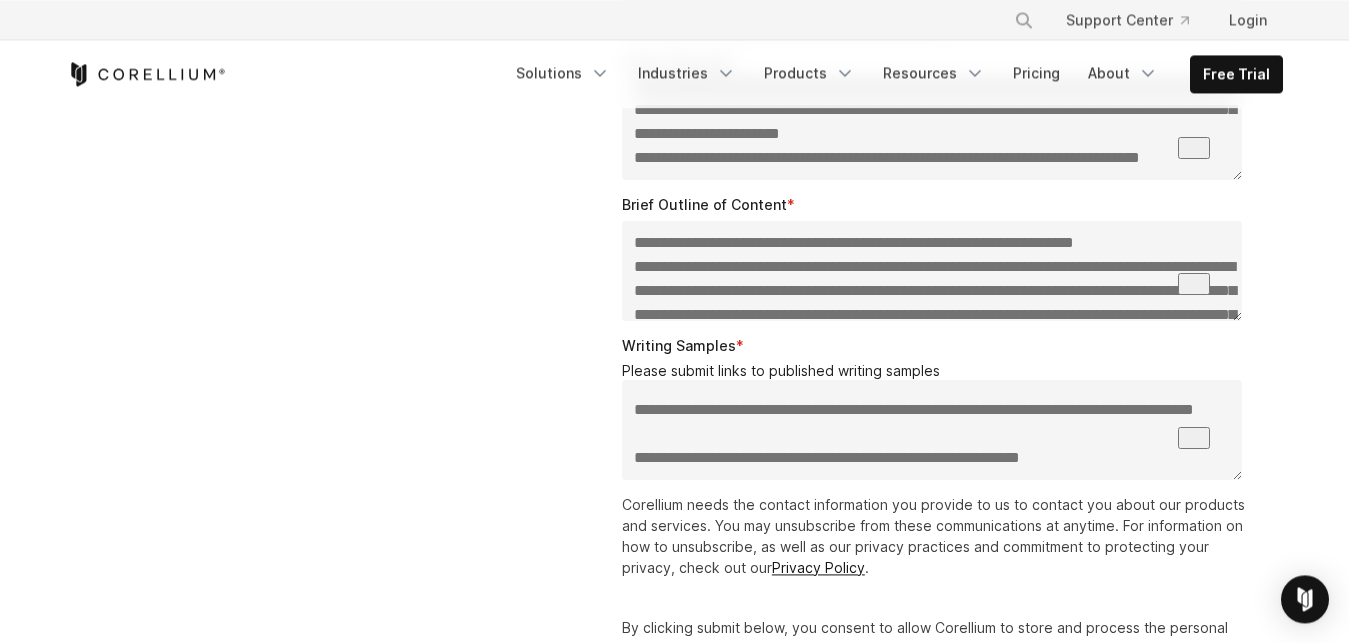 click on "**********" at bounding box center (932, 430) 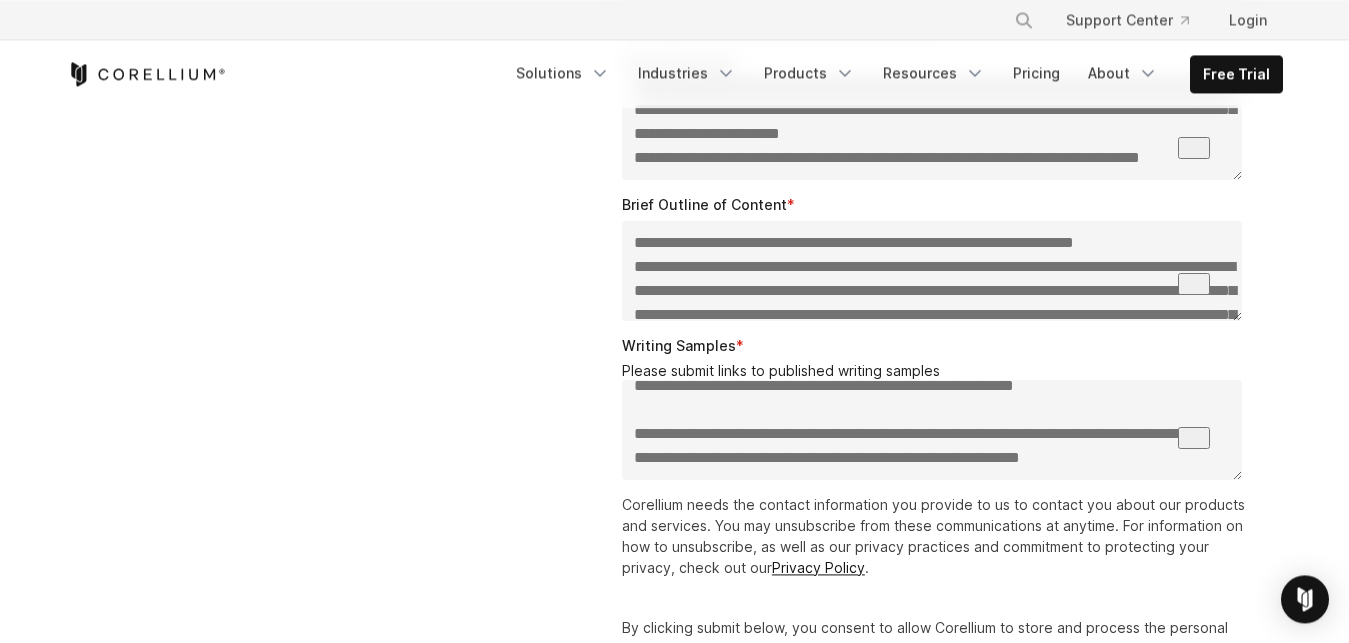 scroll, scrollTop: 160, scrollLeft: 0, axis: vertical 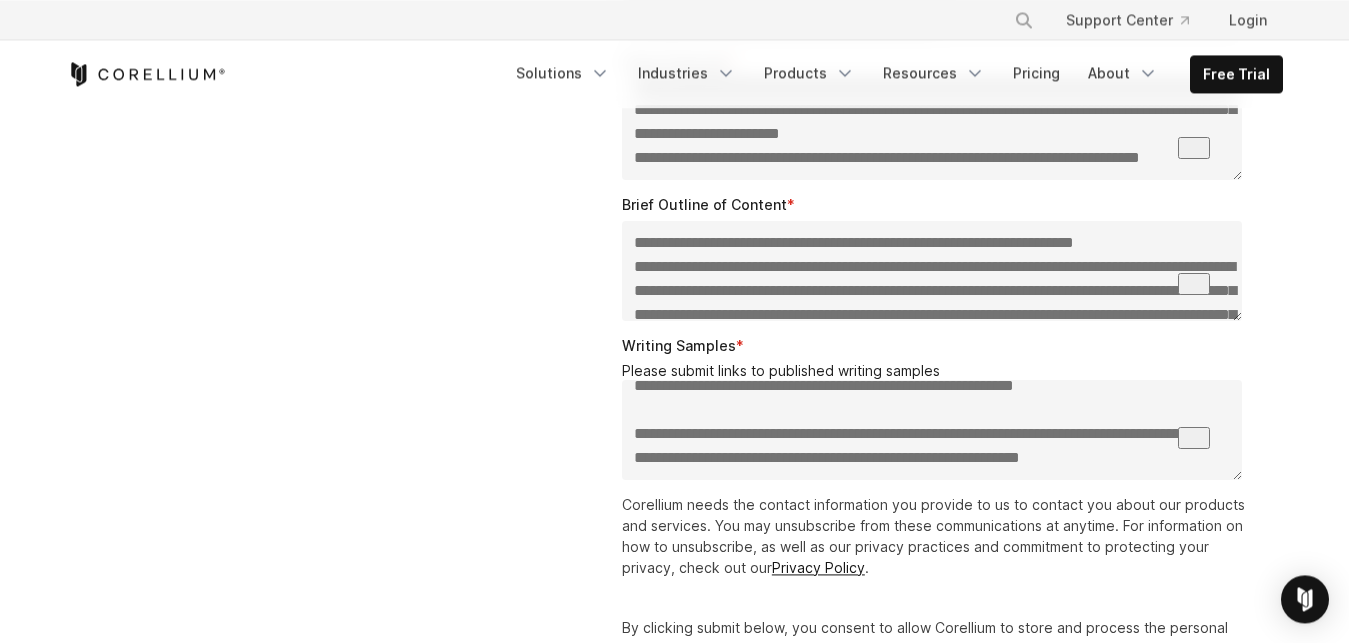 click on "**********" at bounding box center (932, 430) 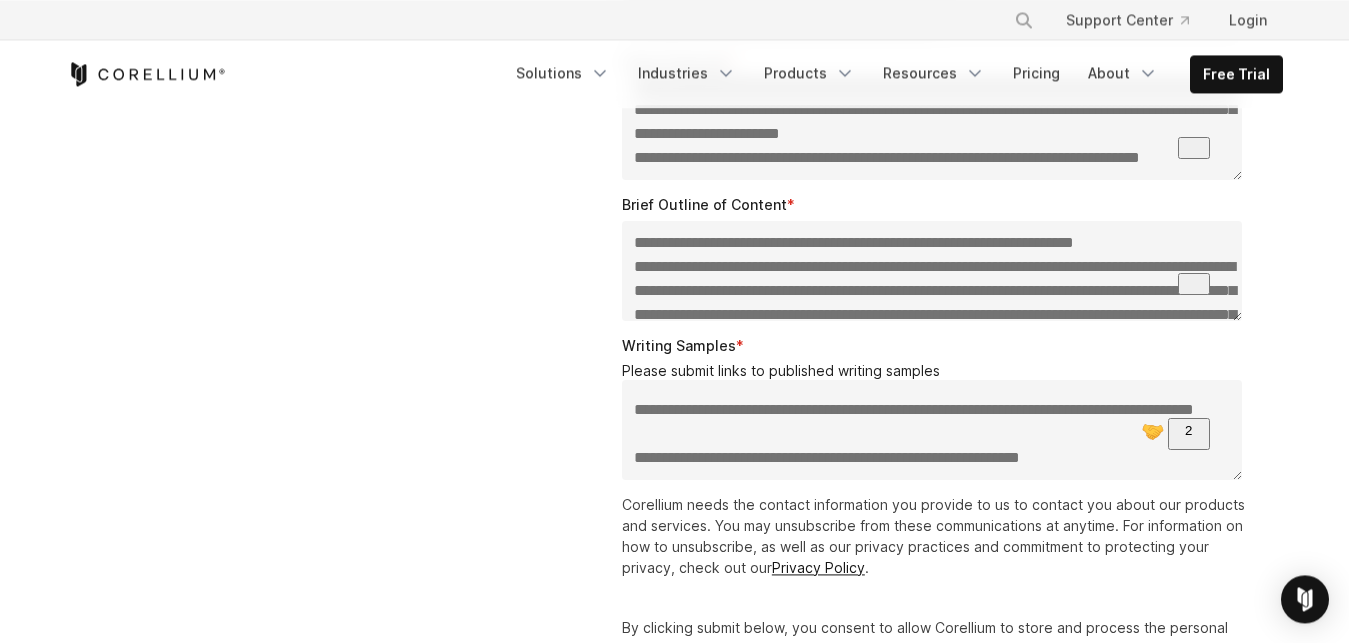 scroll, scrollTop: 184, scrollLeft: 0, axis: vertical 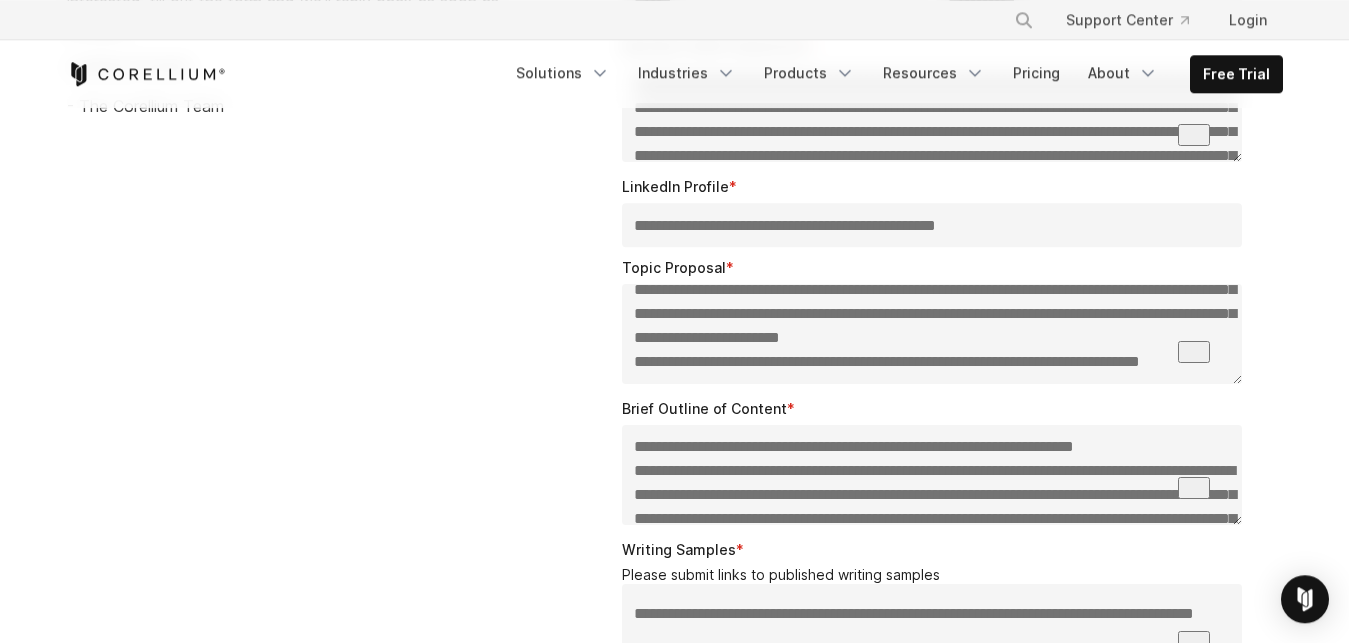 type on "**********" 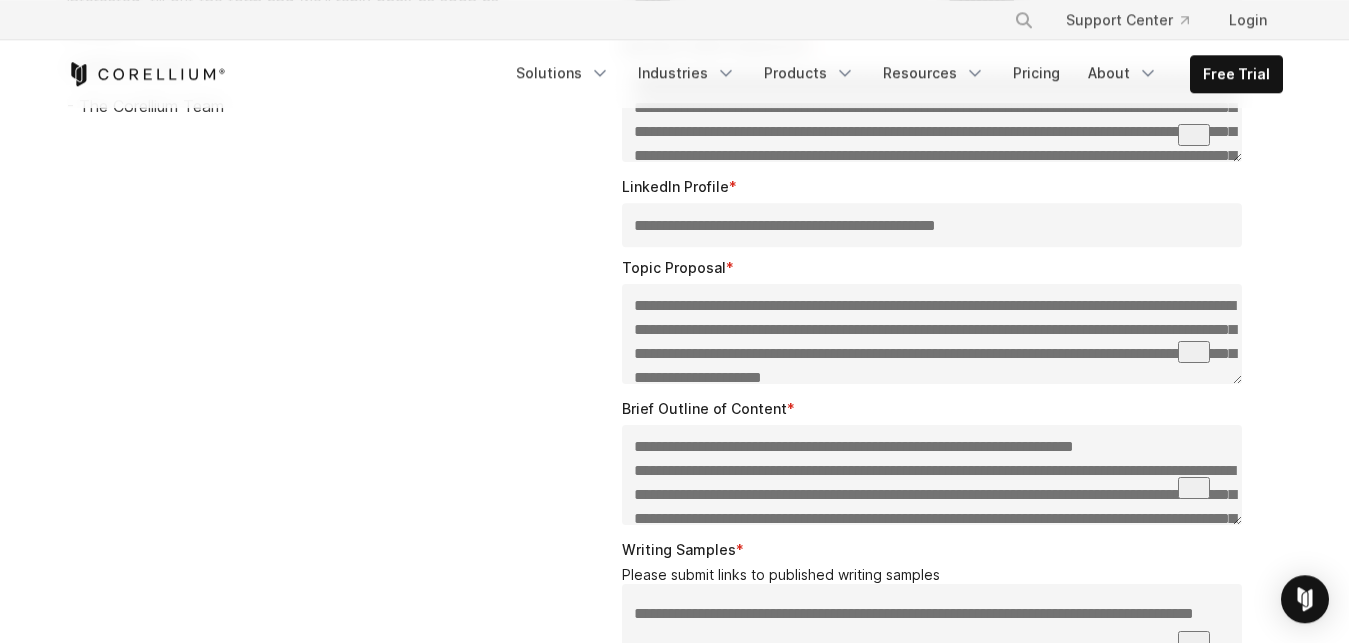click on "**********" at bounding box center (932, 334) 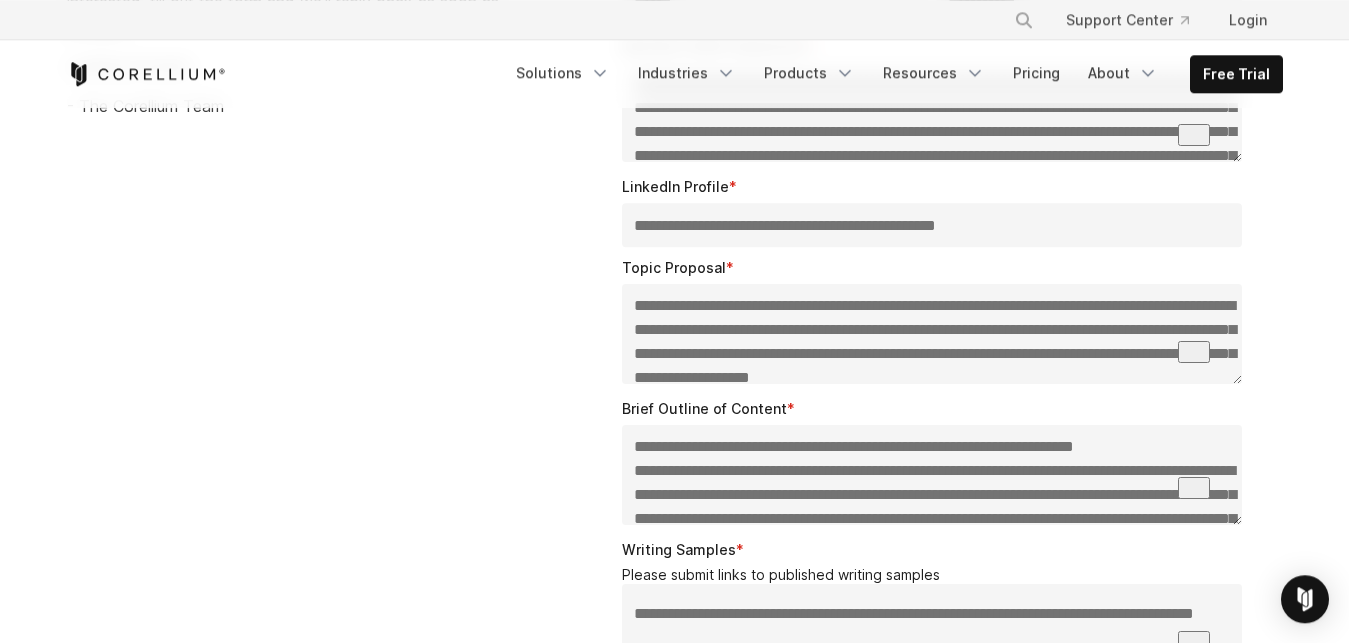 click on "**********" at bounding box center (932, 334) 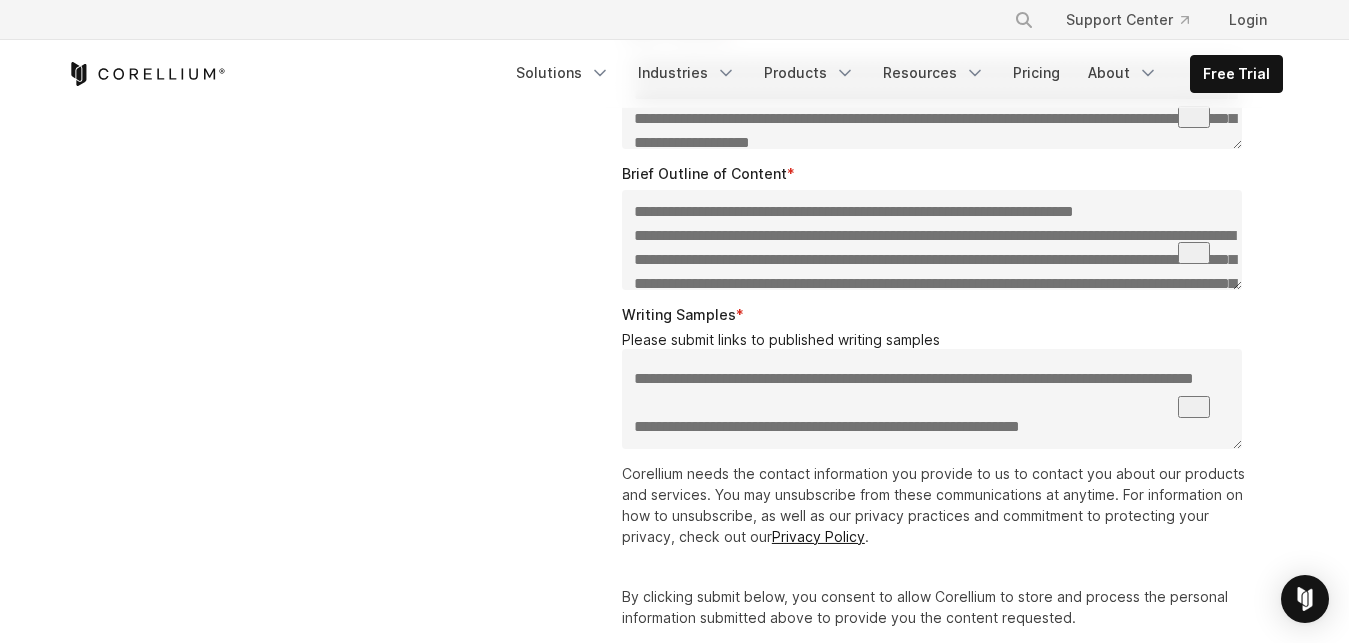 scroll, scrollTop: 155, scrollLeft: 0, axis: vertical 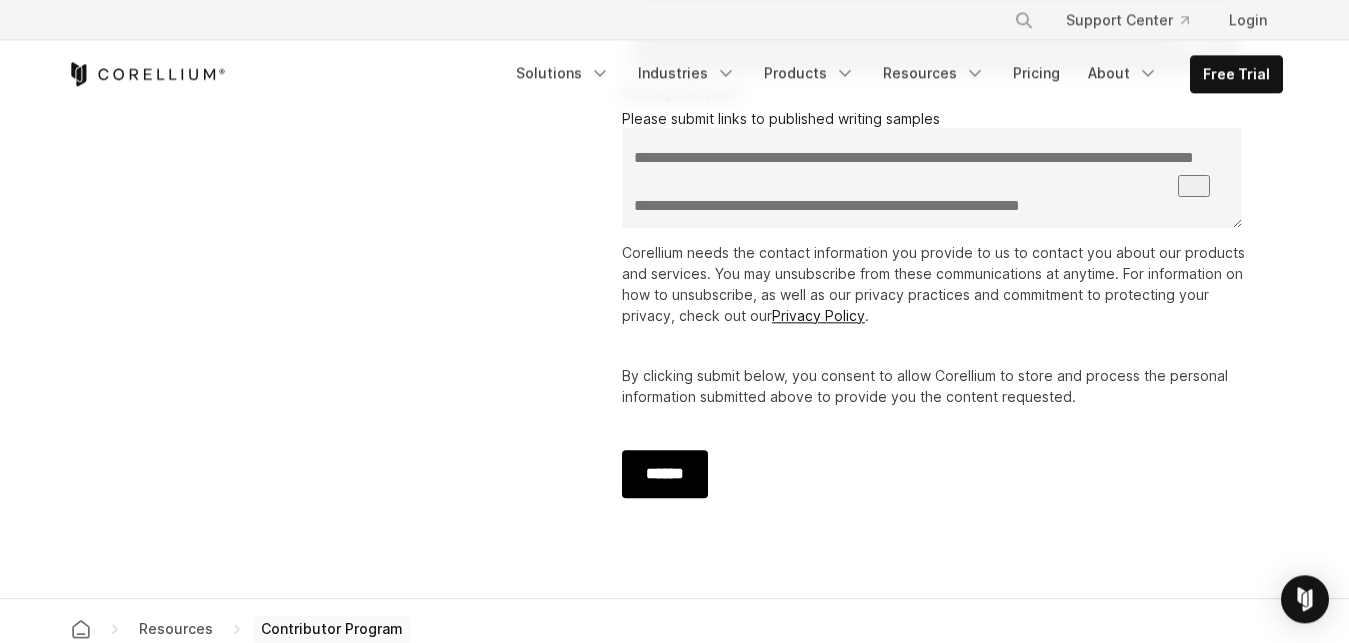 click on "******" at bounding box center [665, 474] 